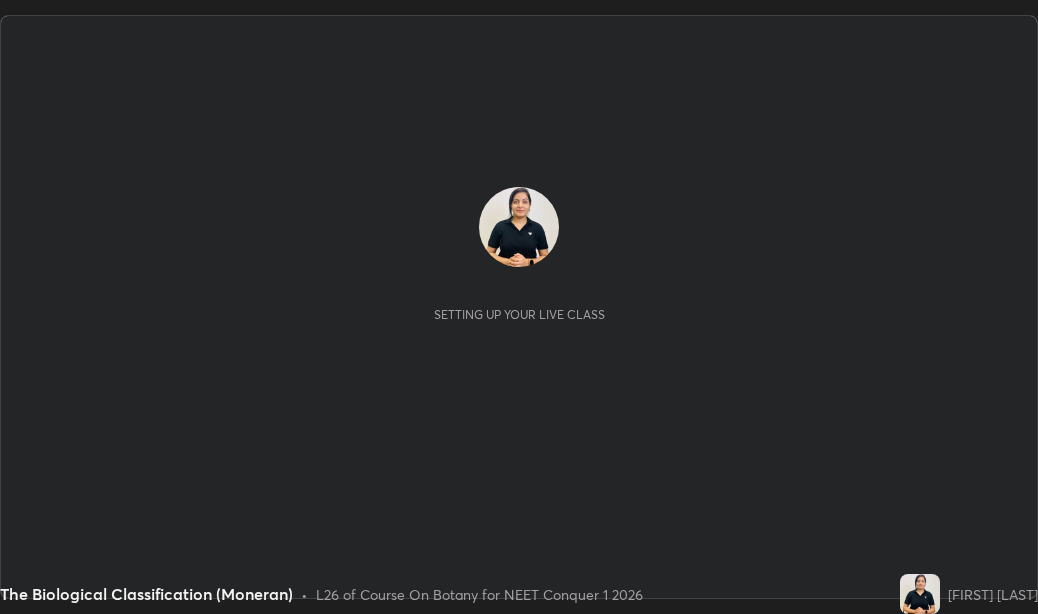 scroll, scrollTop: 0, scrollLeft: 0, axis: both 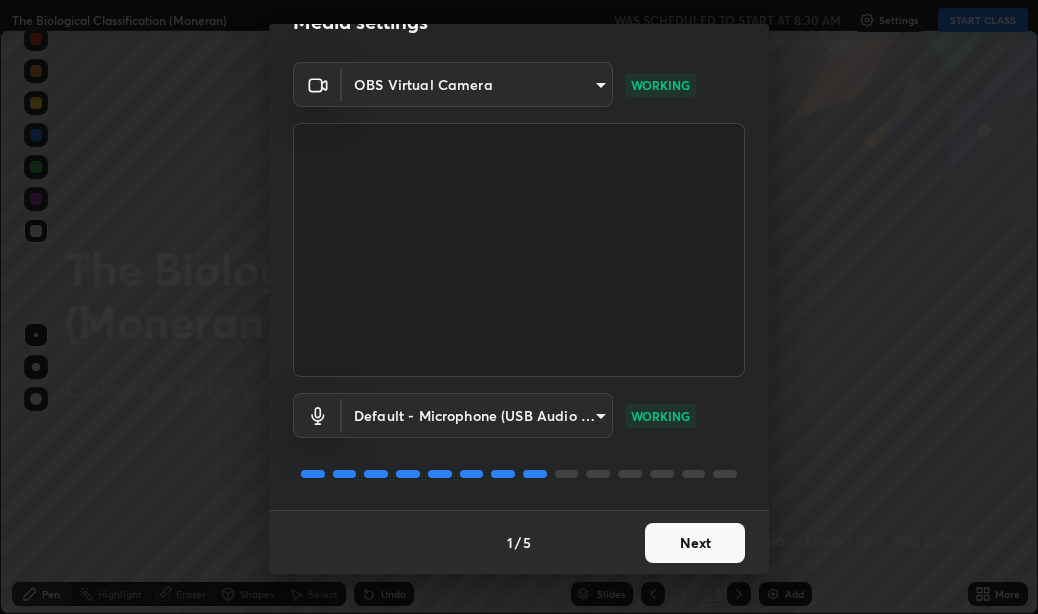 click on "Next" at bounding box center (695, 543) 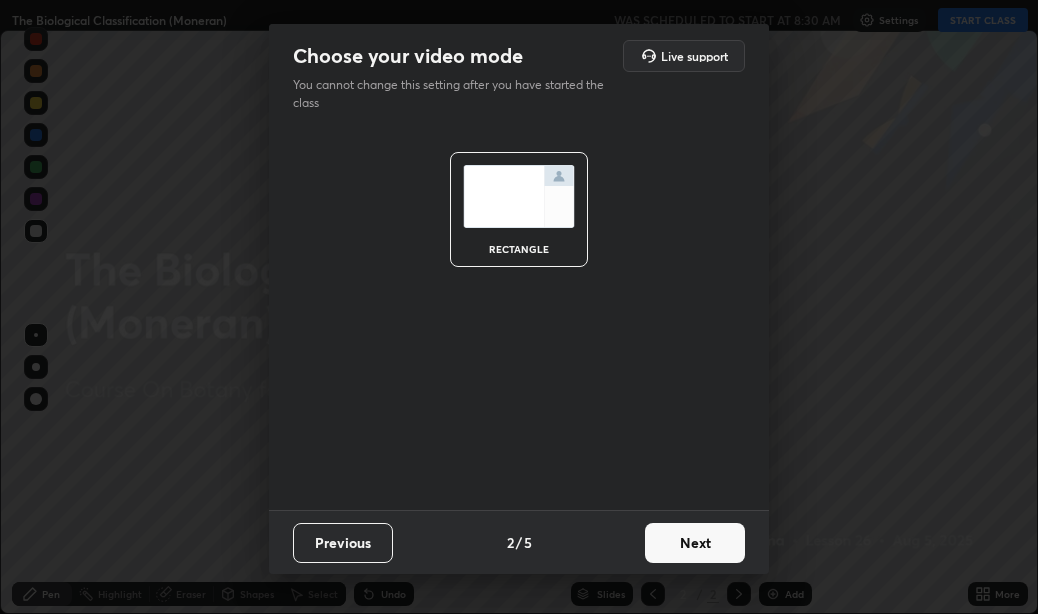 scroll, scrollTop: 0, scrollLeft: 0, axis: both 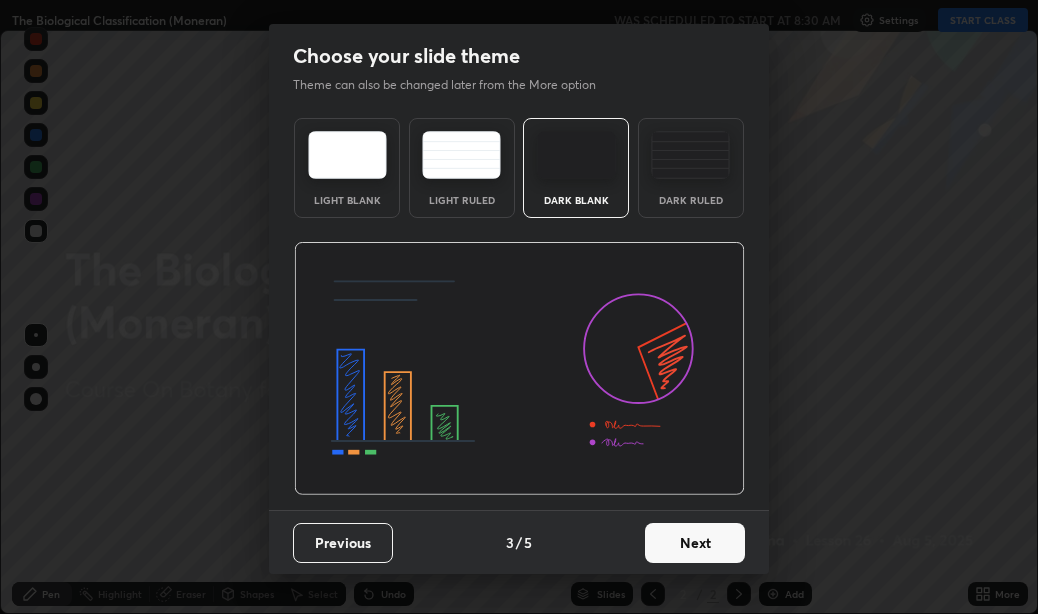 click on "Next" at bounding box center [695, 543] 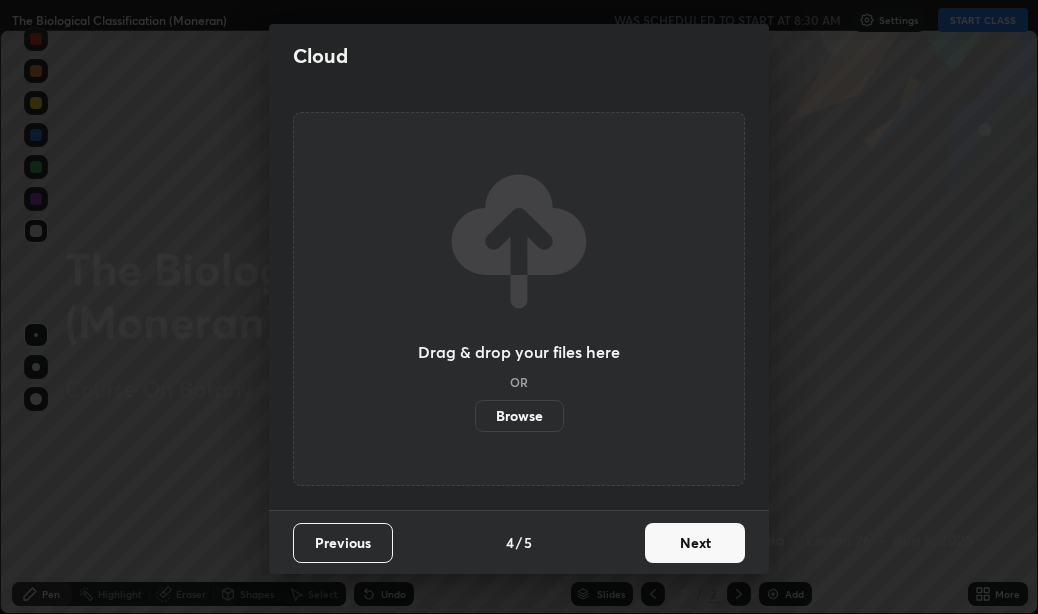 click on "Next" at bounding box center [695, 543] 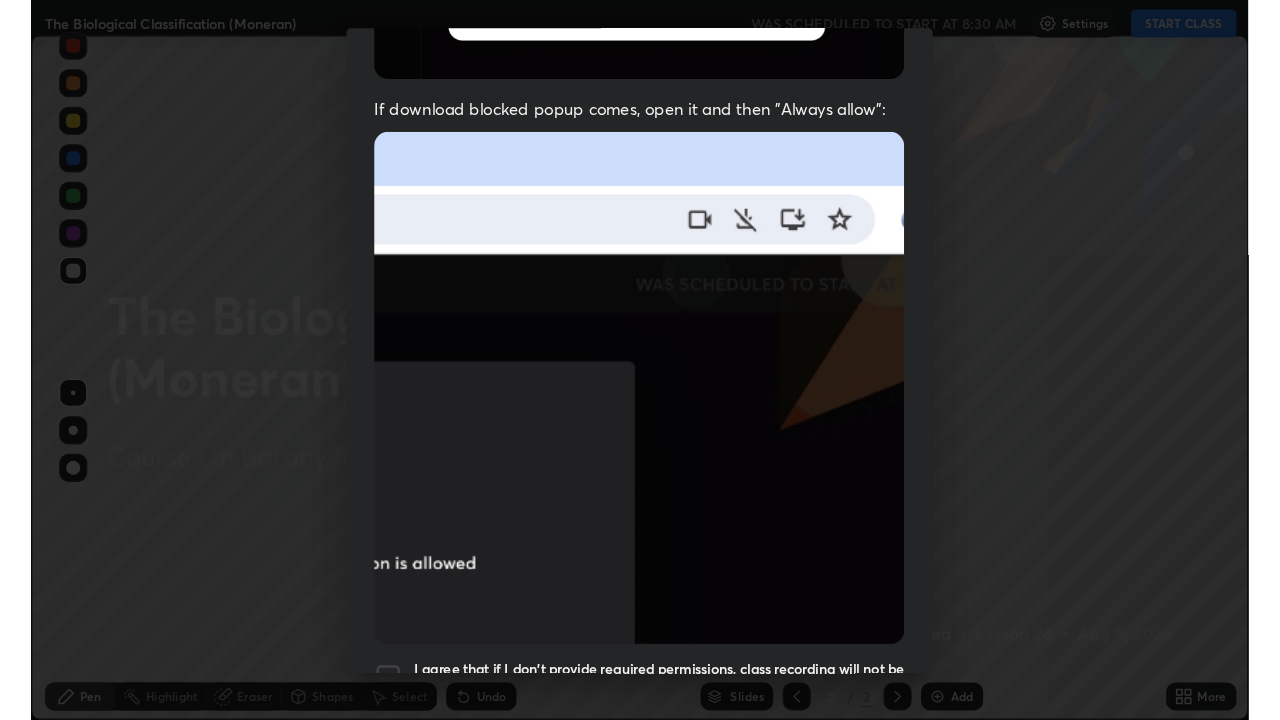 scroll, scrollTop: 450, scrollLeft: 0, axis: vertical 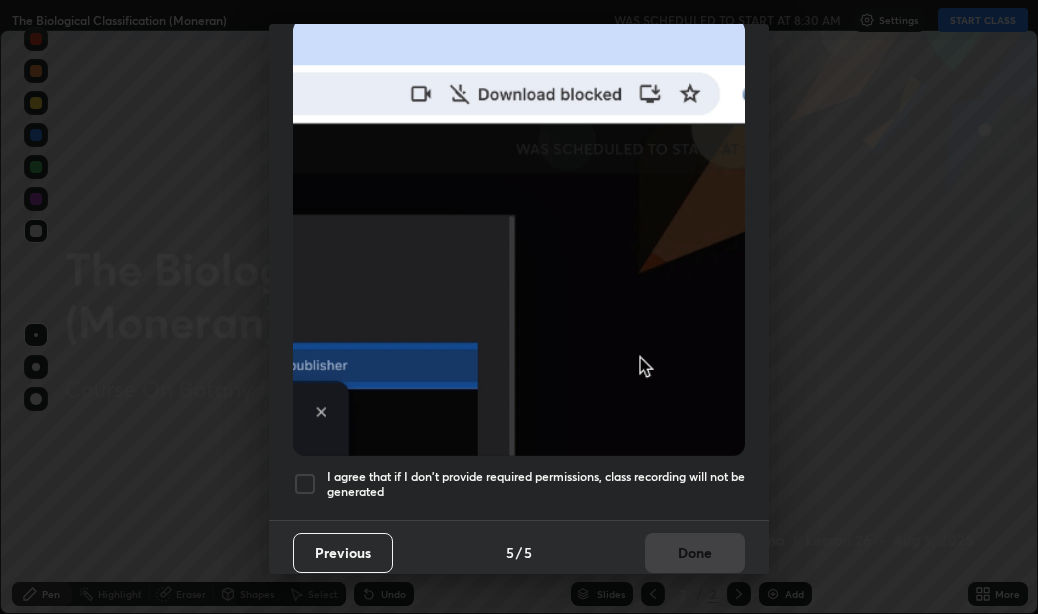 click at bounding box center (305, 484) 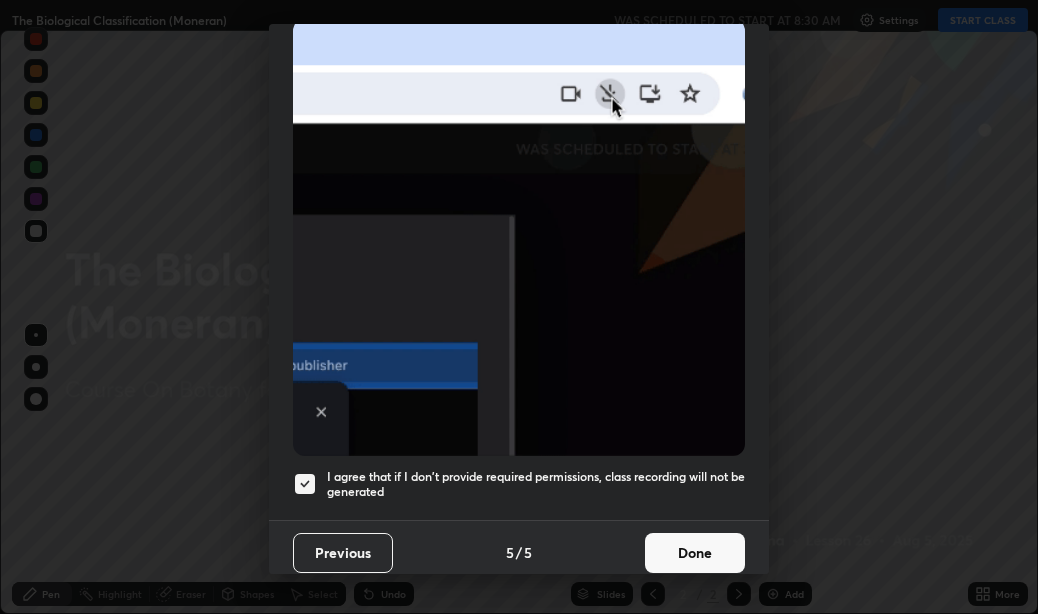 click on "Done" at bounding box center (695, 553) 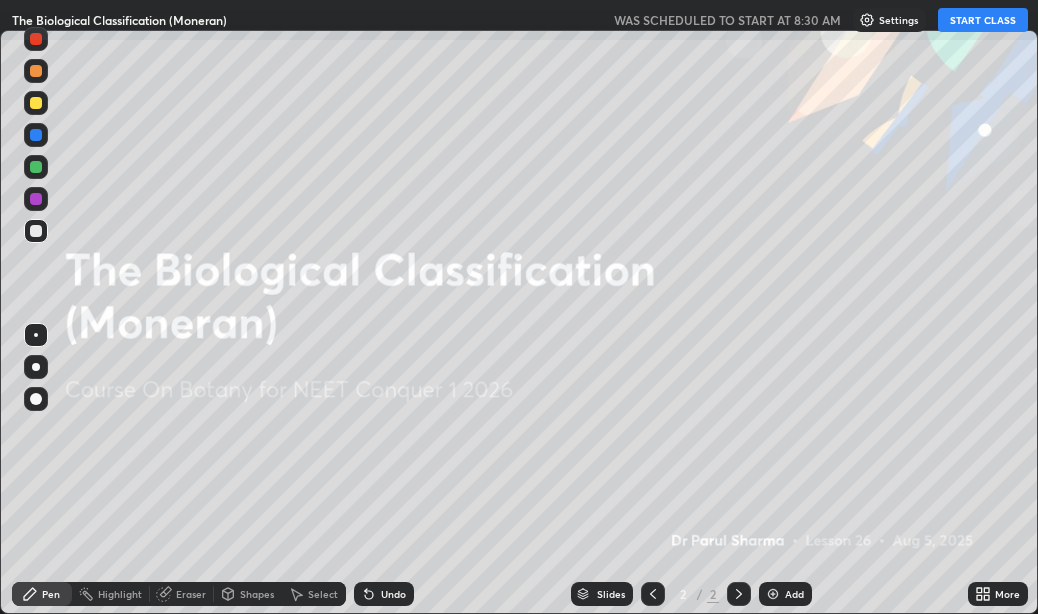click on "START CLASS" at bounding box center (983, 20) 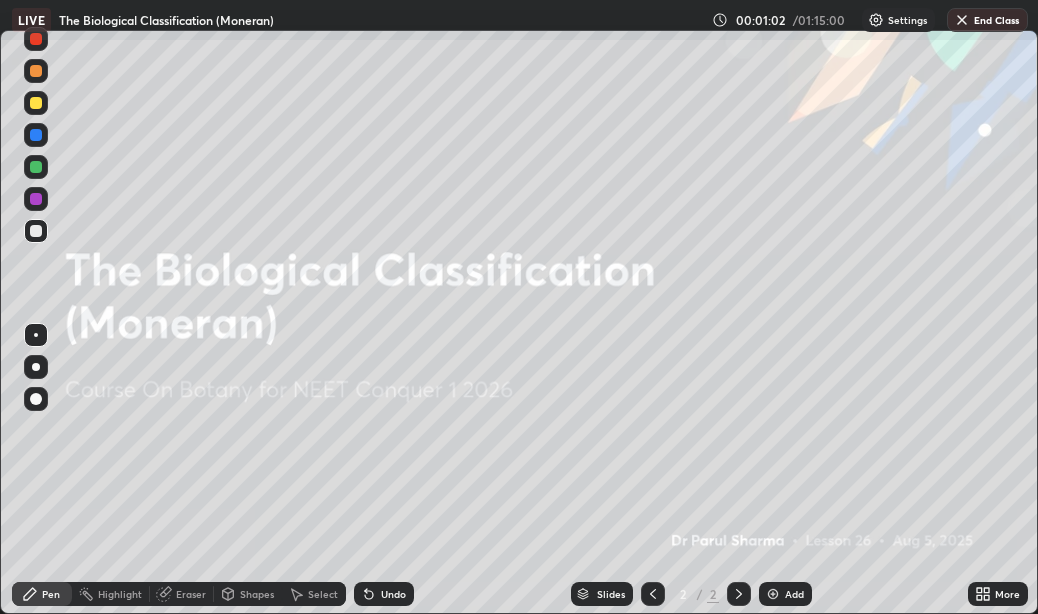 click 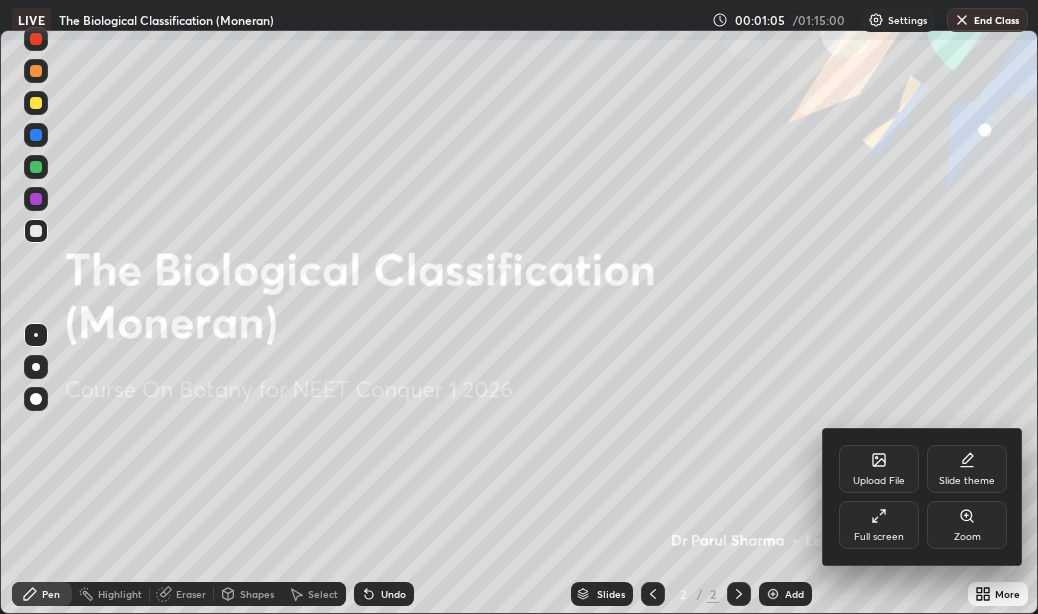 click on "Full screen" at bounding box center (879, 525) 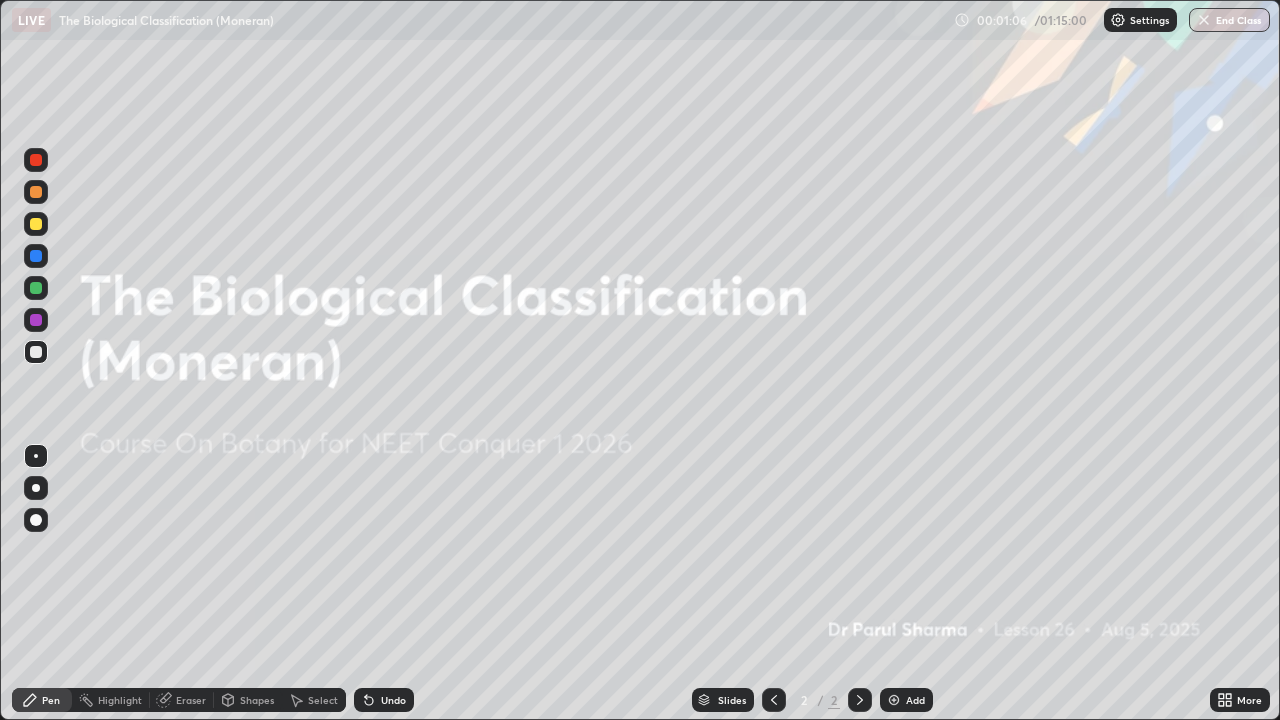 scroll, scrollTop: 99280, scrollLeft: 98720, axis: both 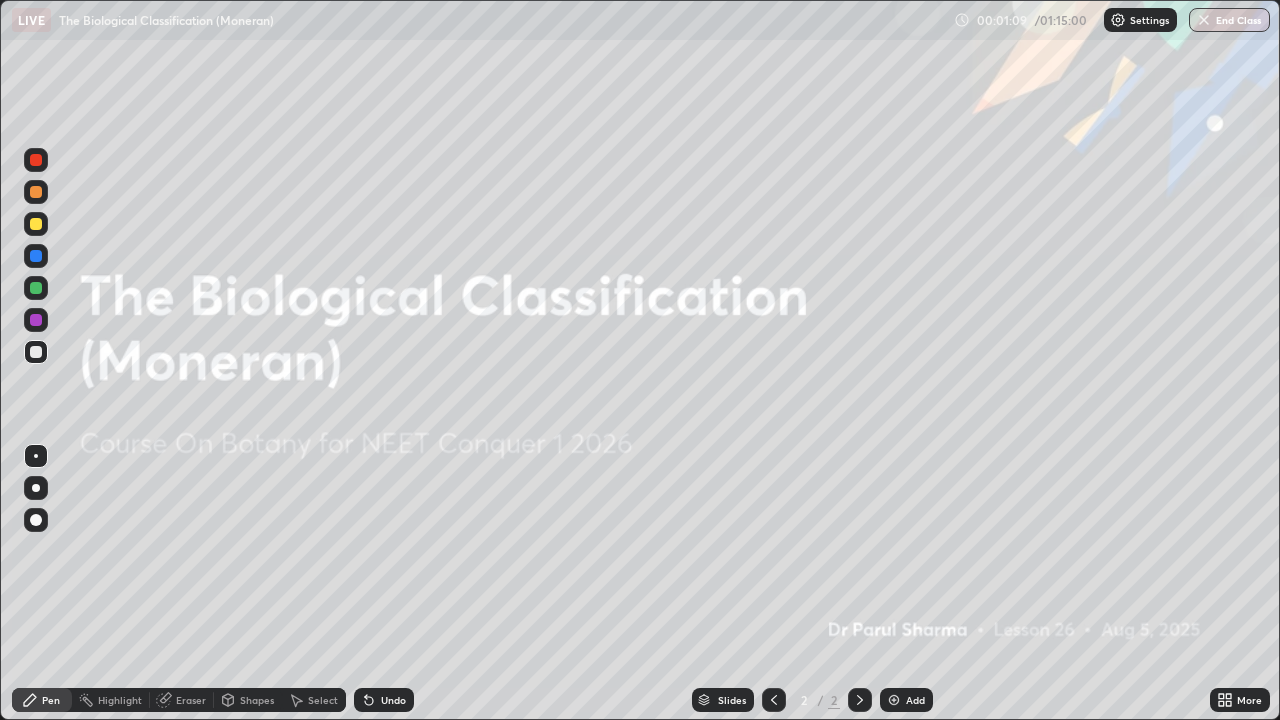 click 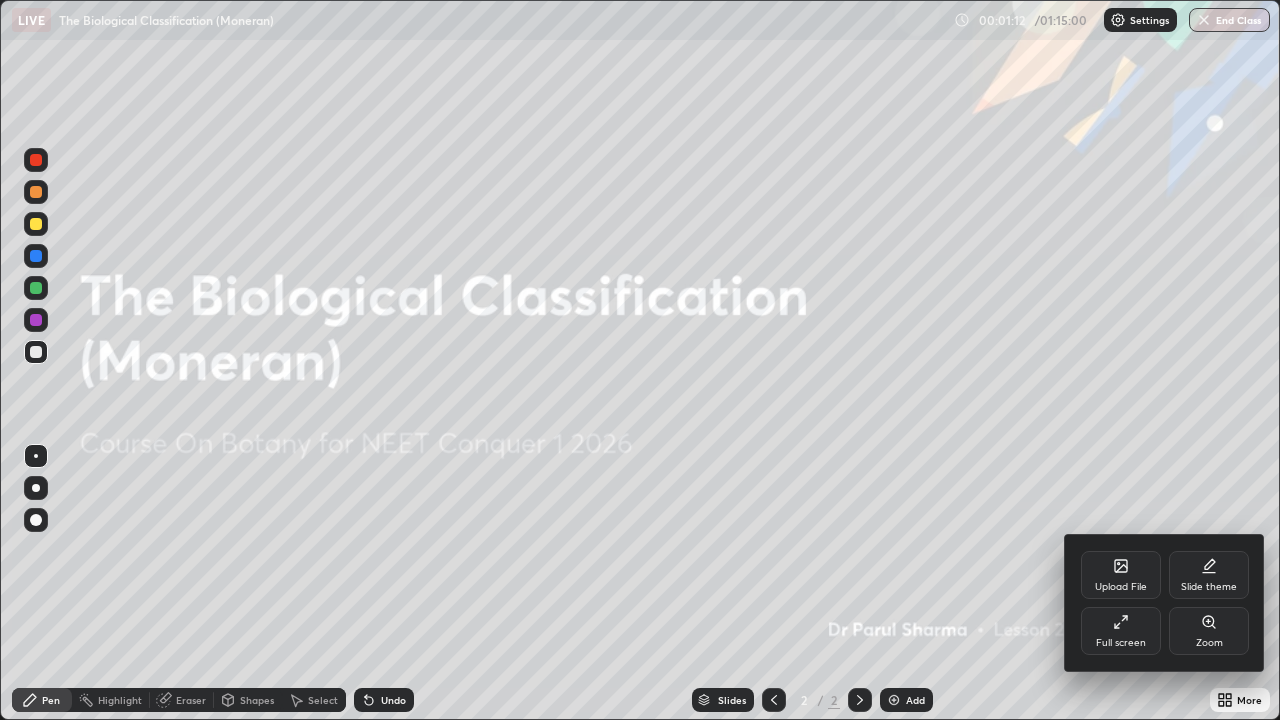 click at bounding box center [640, 360] 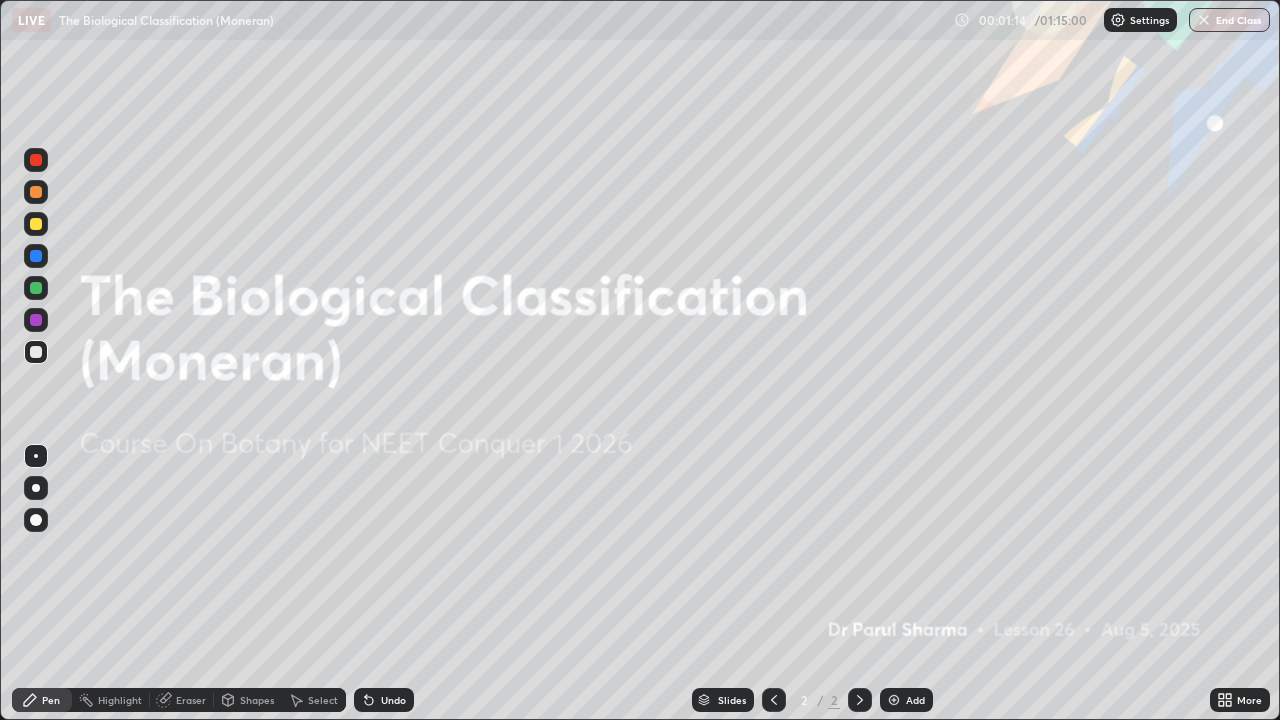 click at bounding box center (894, 700) 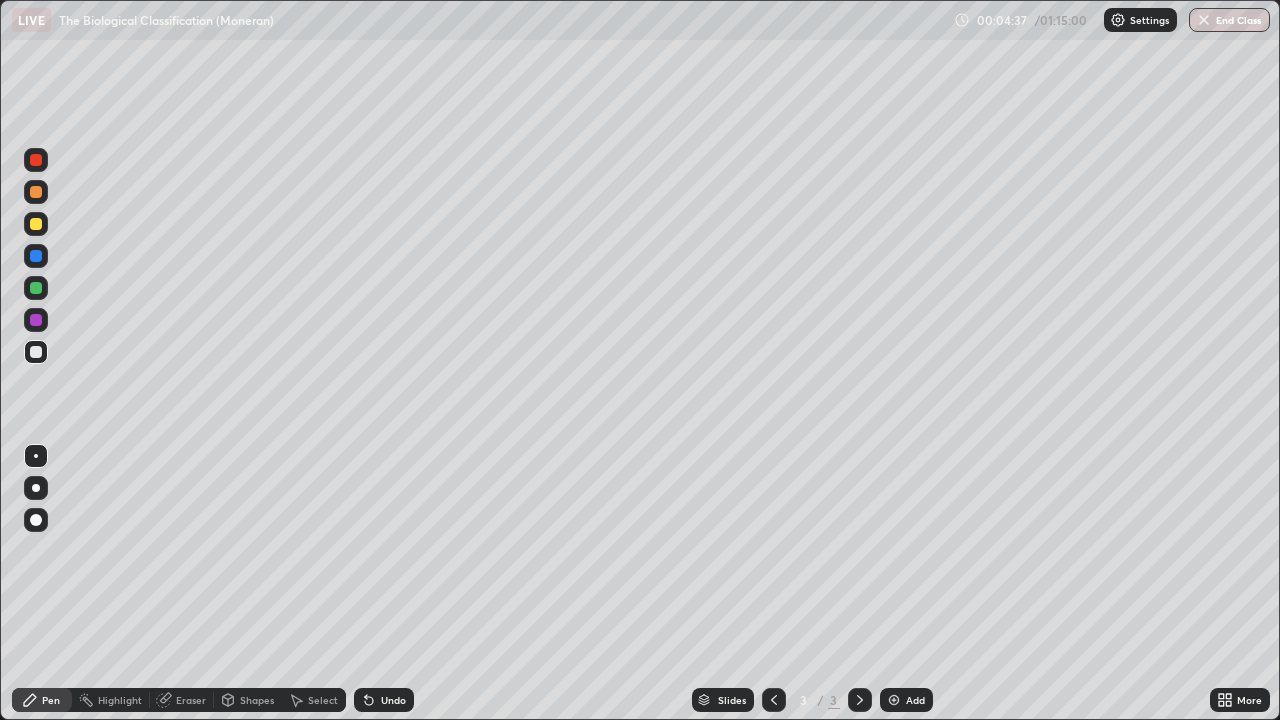 click at bounding box center (894, 700) 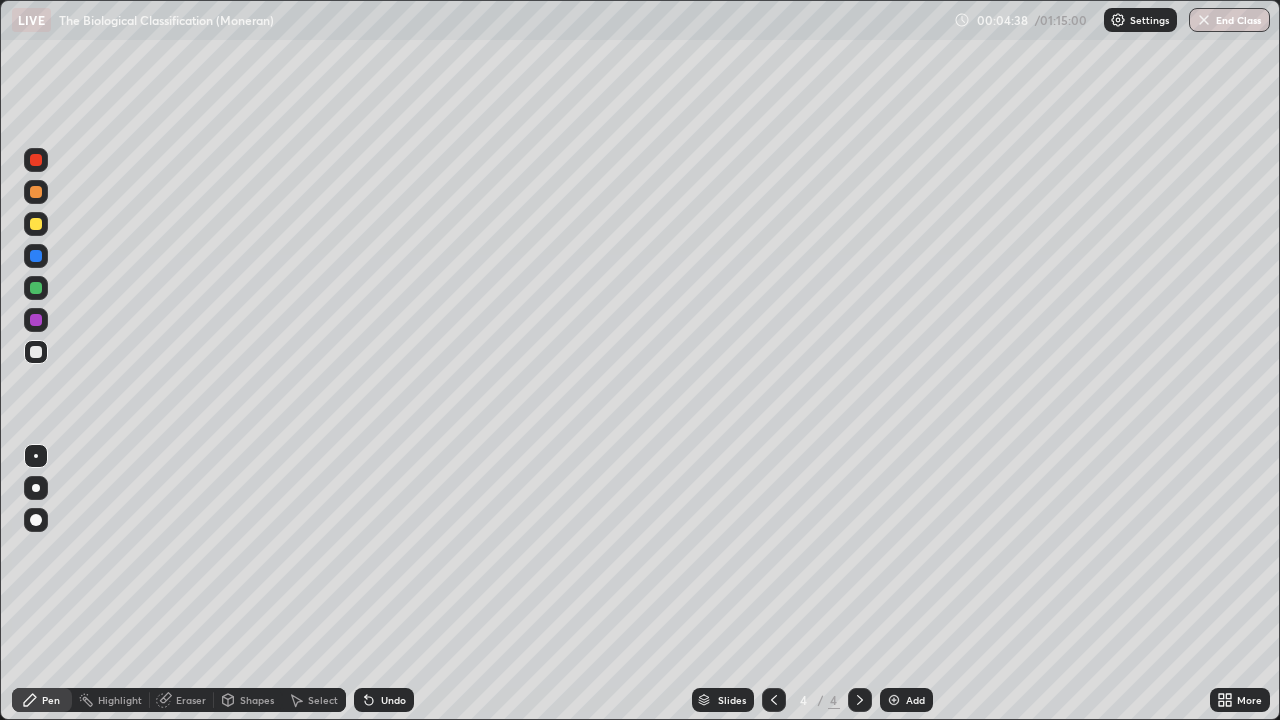 click at bounding box center [894, 700] 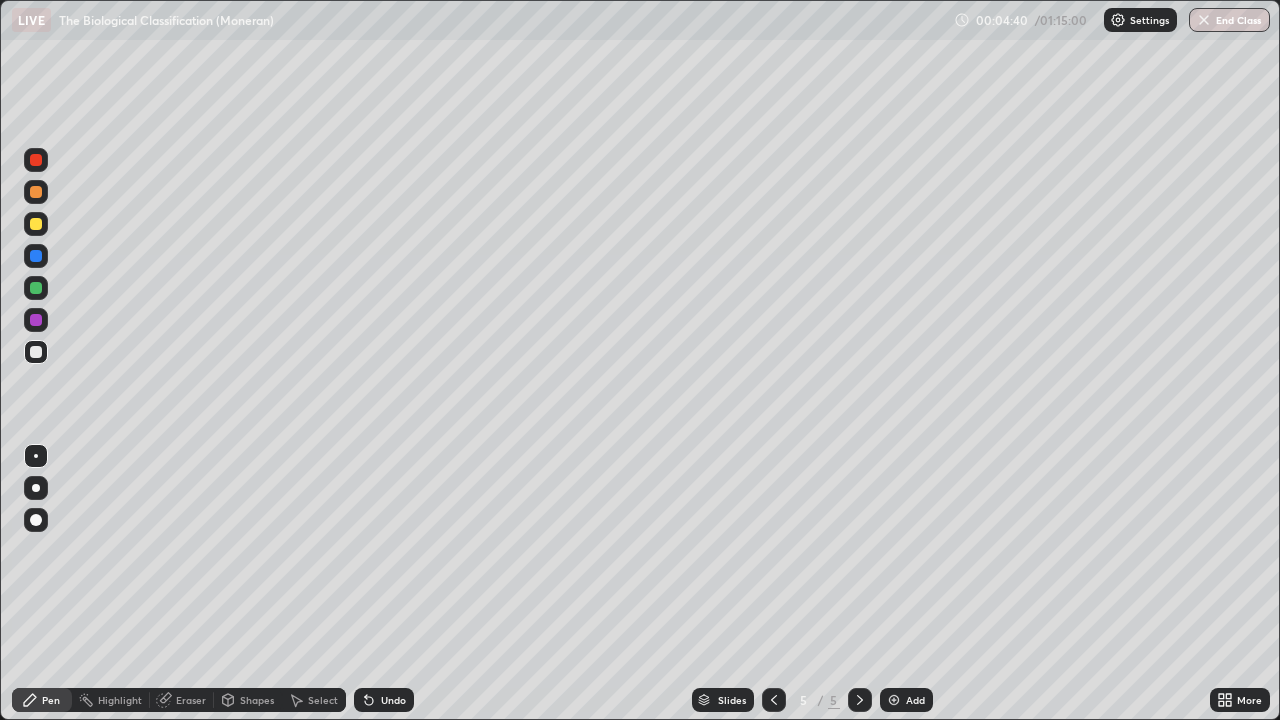 click 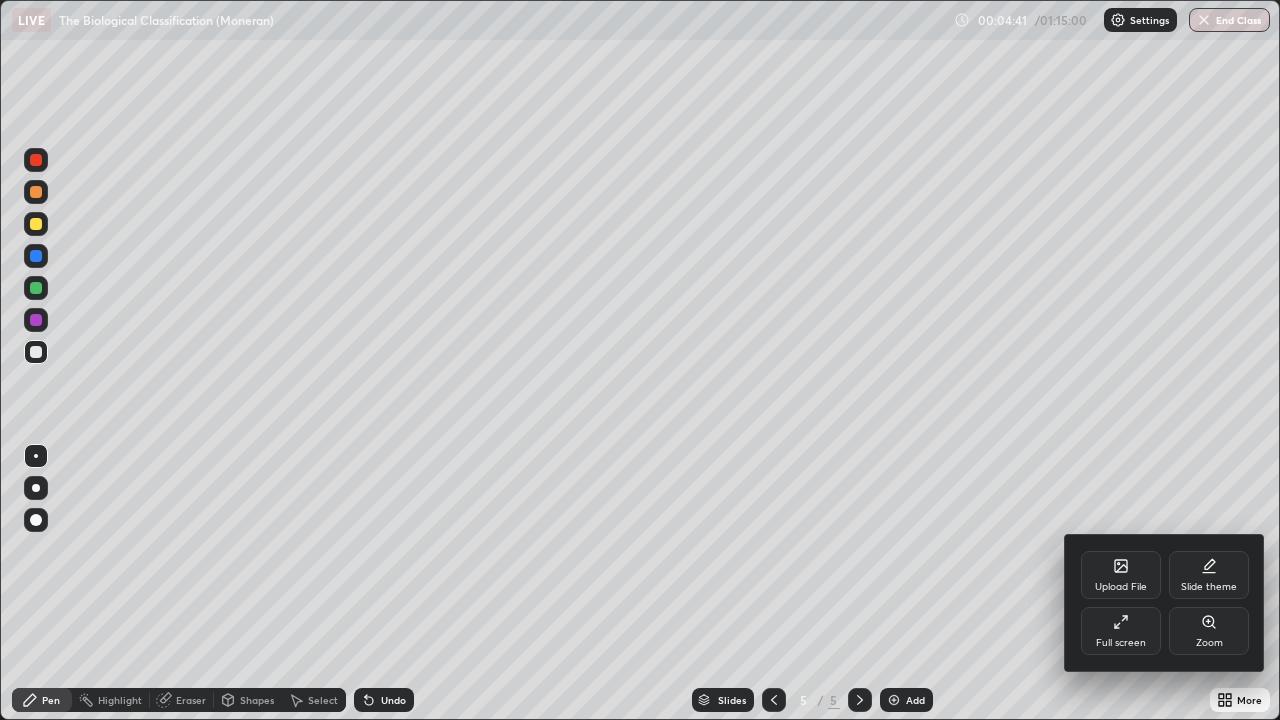 click 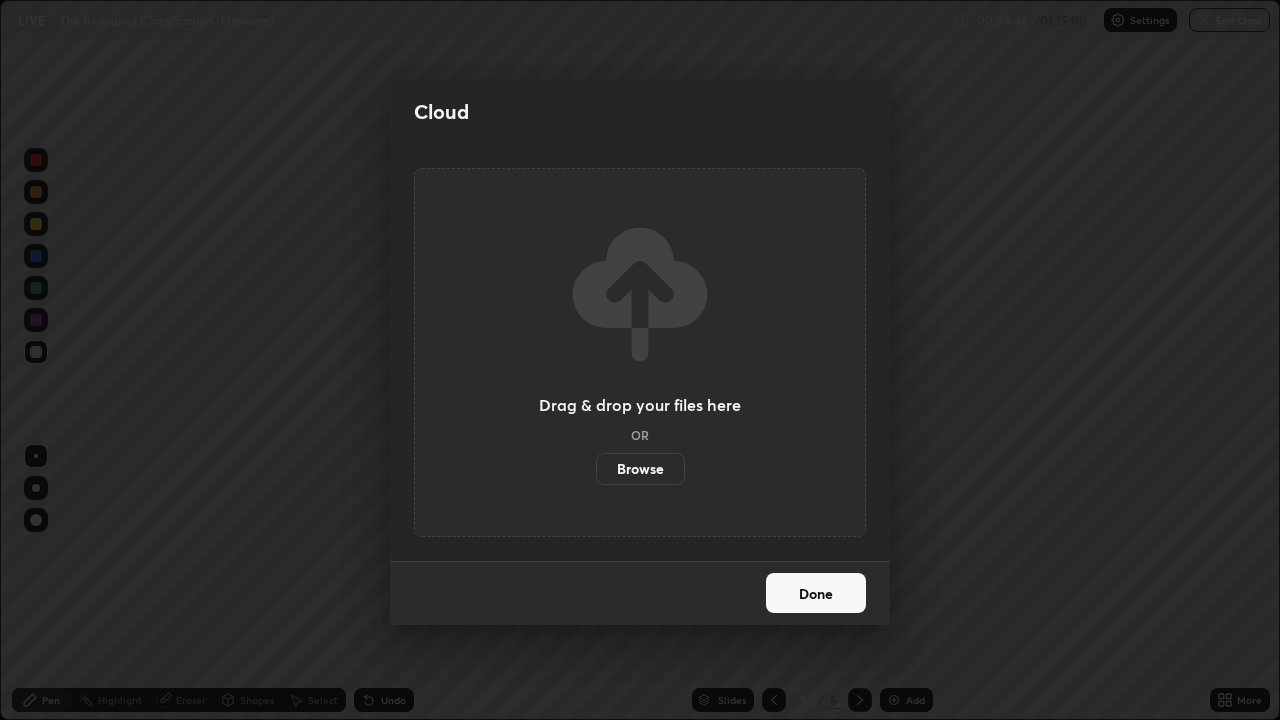 click on "Browse" at bounding box center (640, 469) 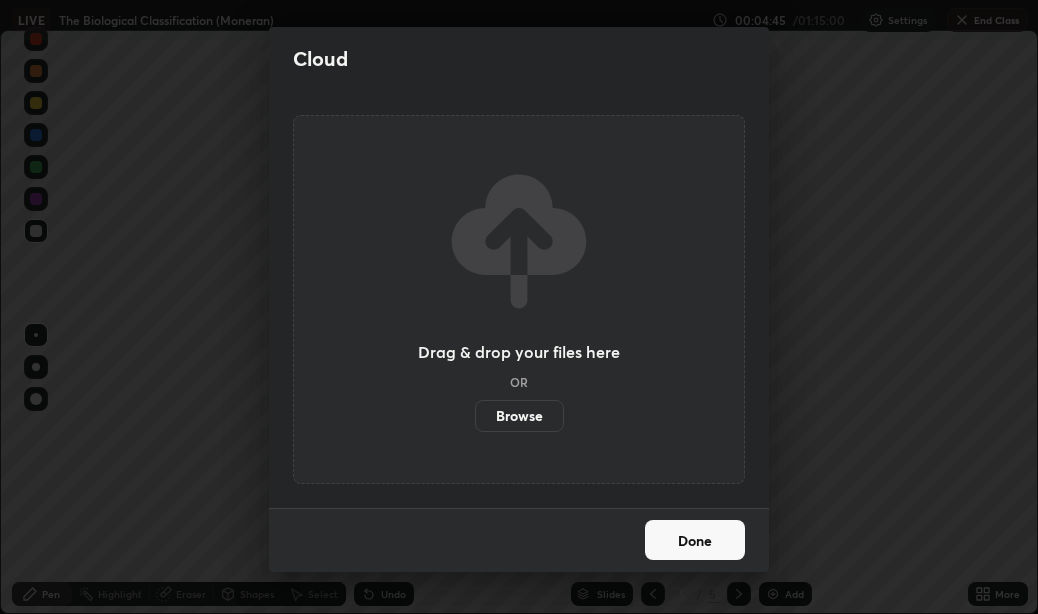 scroll, scrollTop: 614, scrollLeft: 1038, axis: both 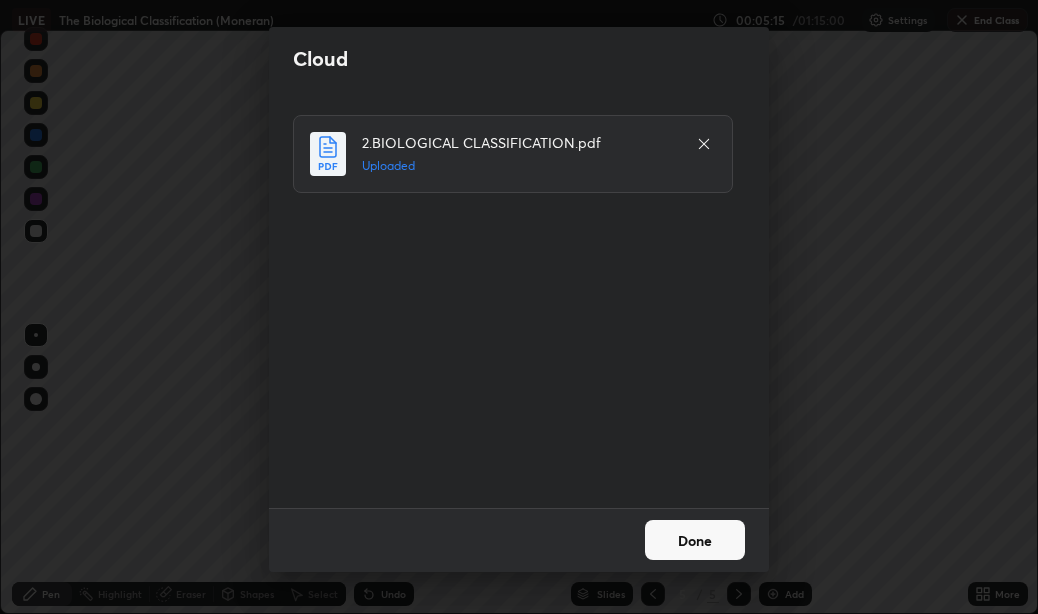 click on "Done" at bounding box center (695, 540) 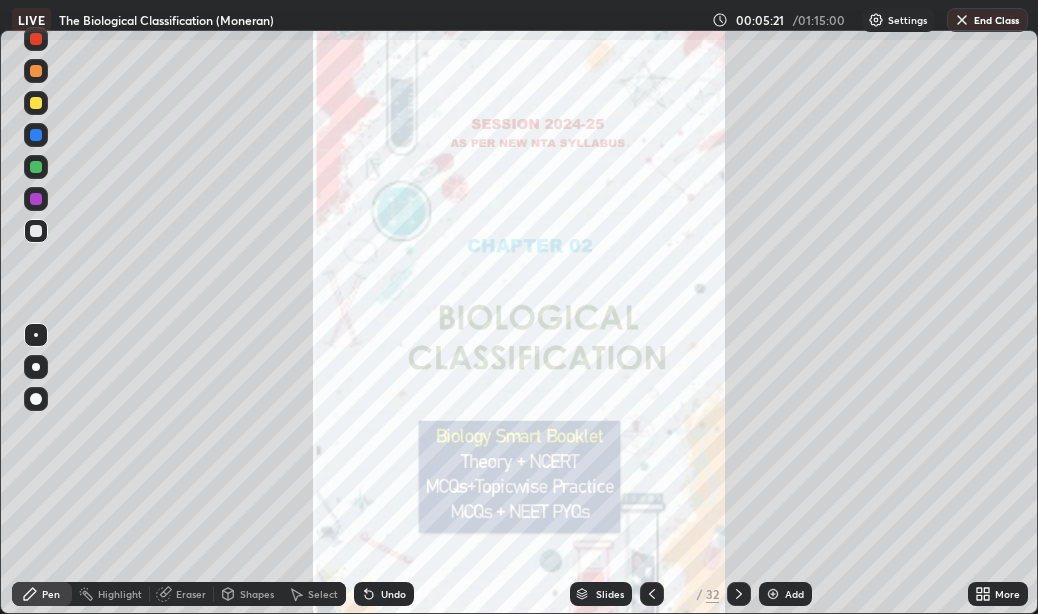 click 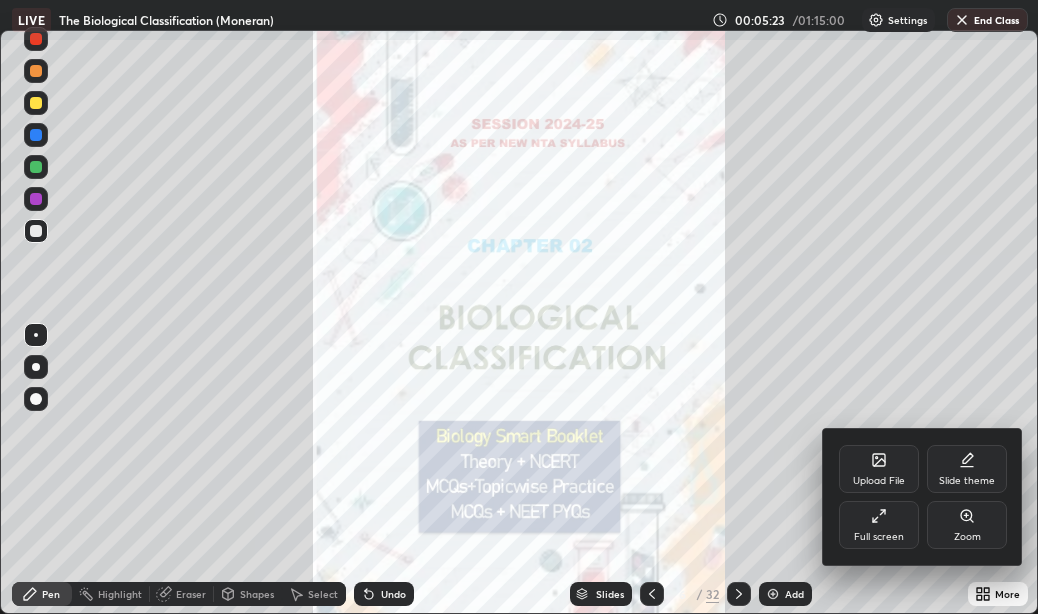 click at bounding box center [519, 307] 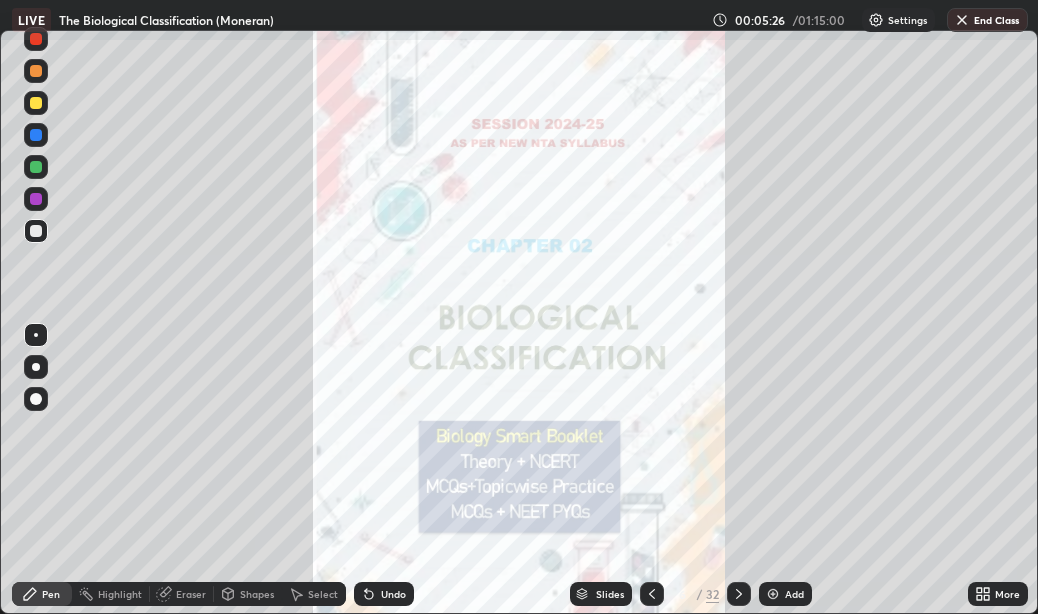 click 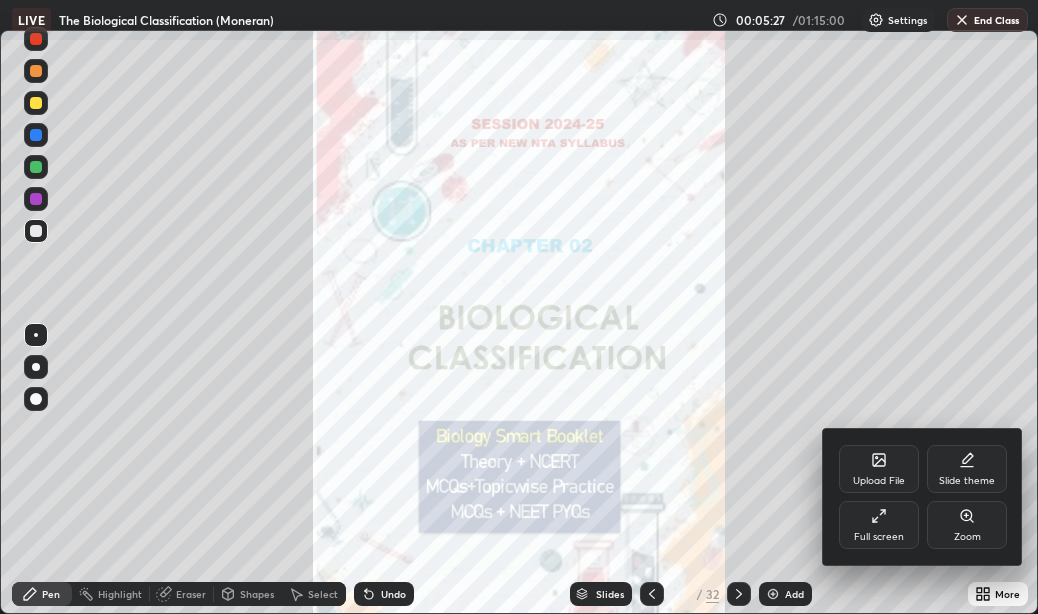 click 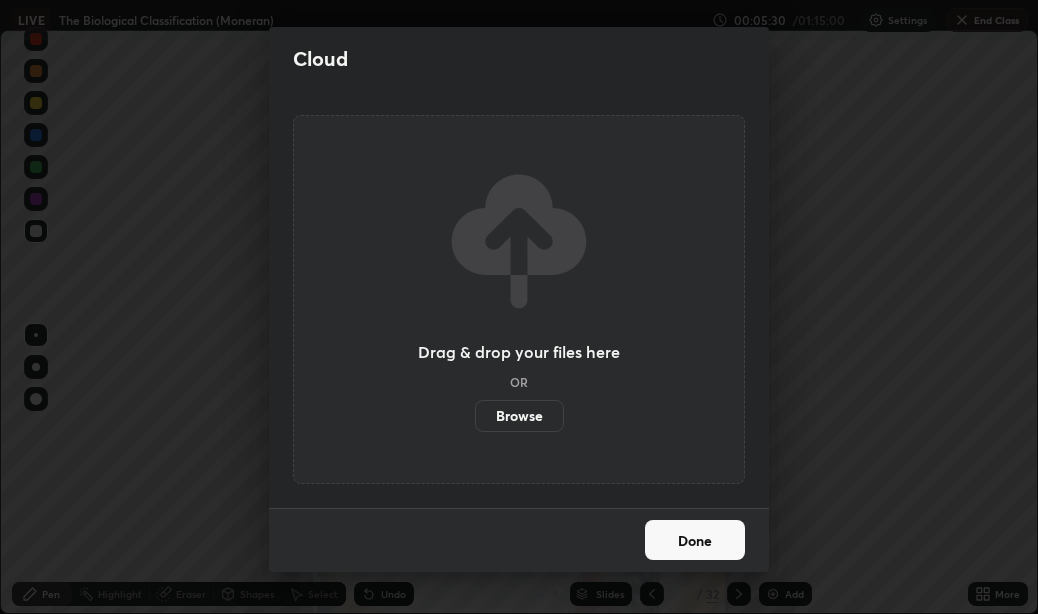 click on "Browse" at bounding box center (519, 416) 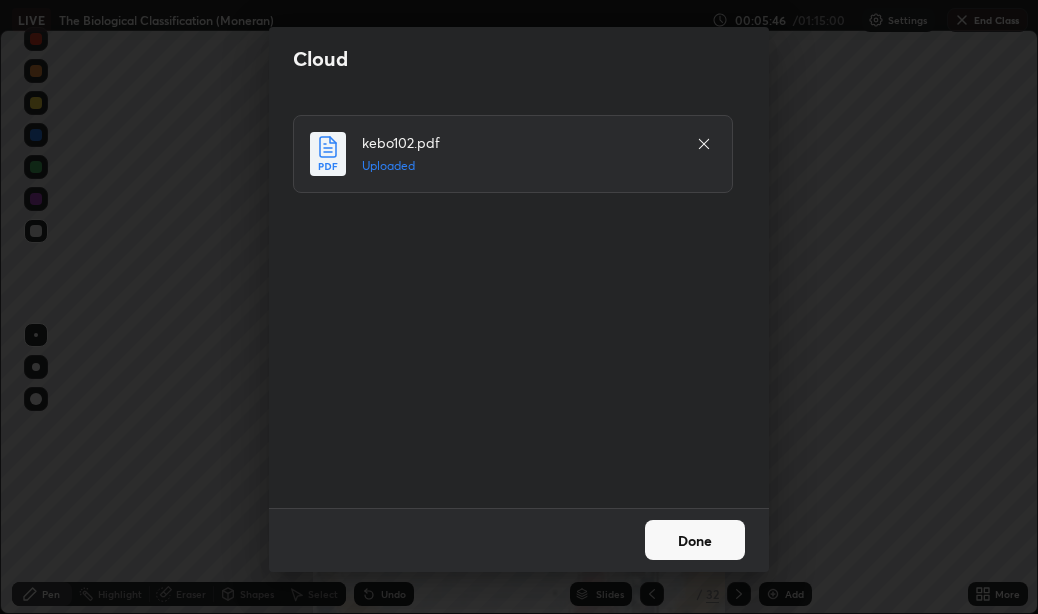 click on "Done" at bounding box center (695, 540) 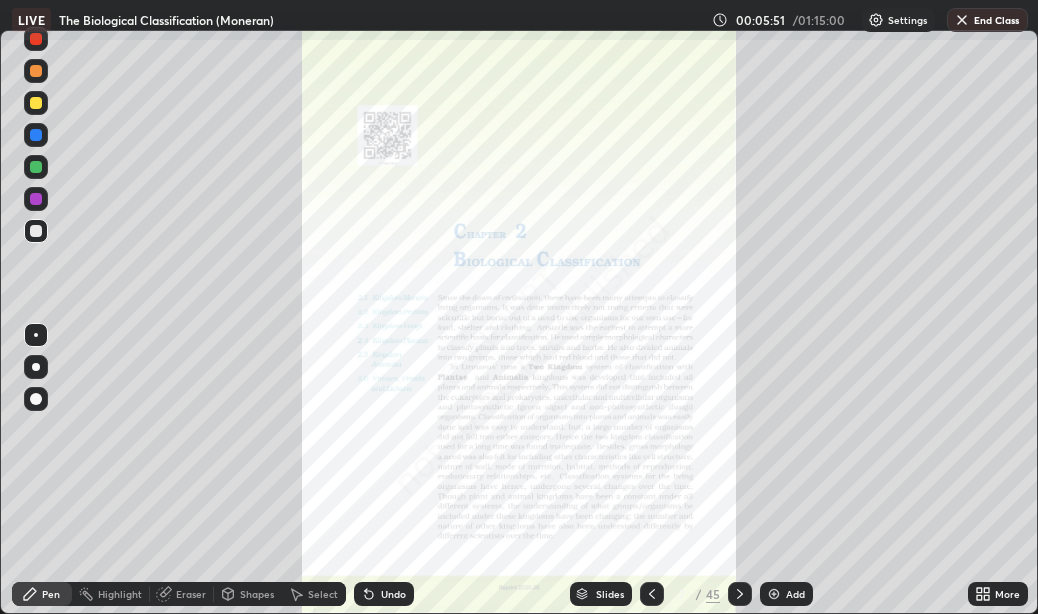 click 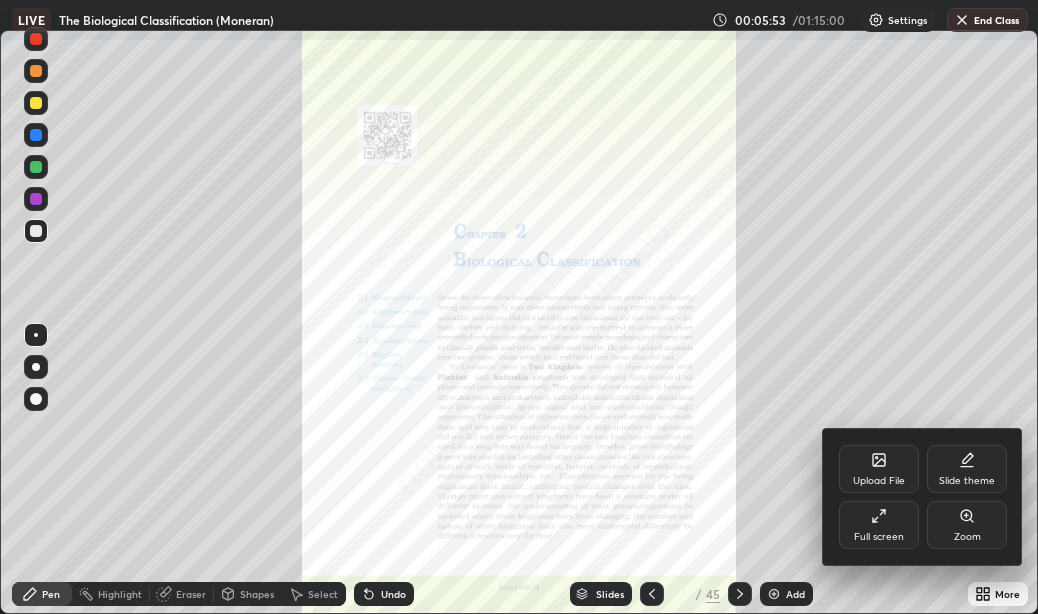 click on "Full screen" at bounding box center [879, 525] 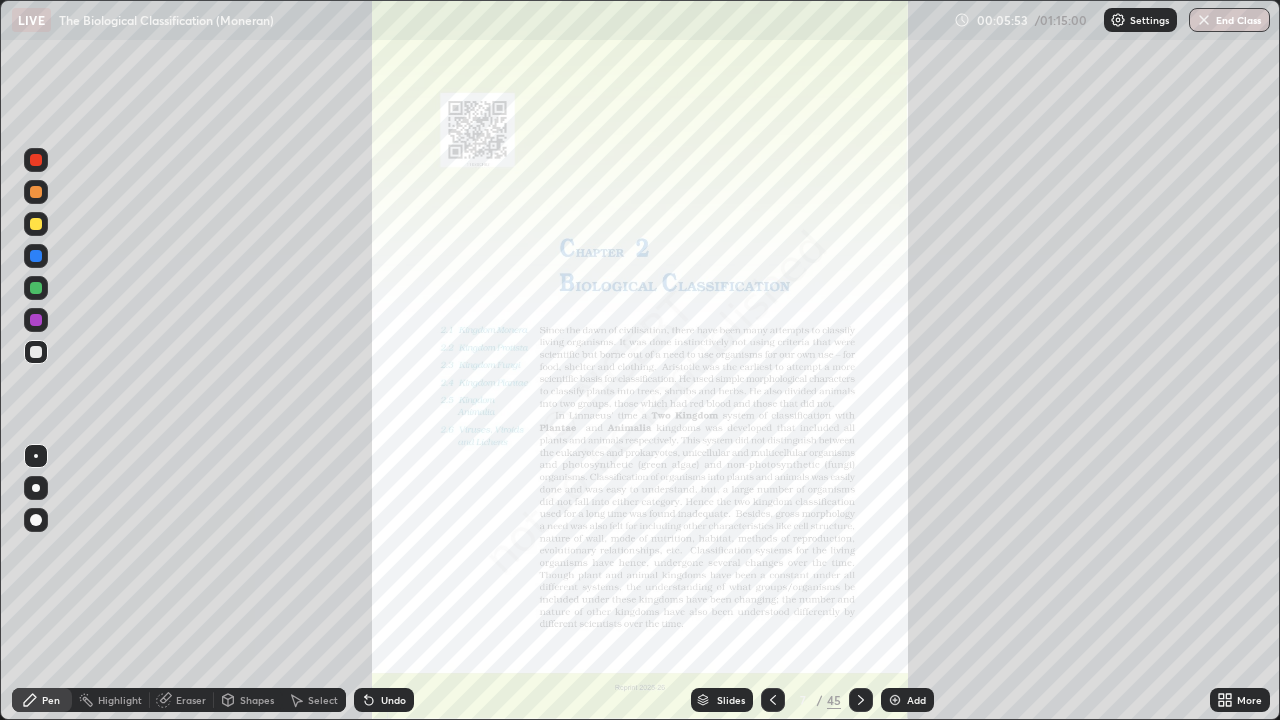 scroll, scrollTop: 99280, scrollLeft: 98720, axis: both 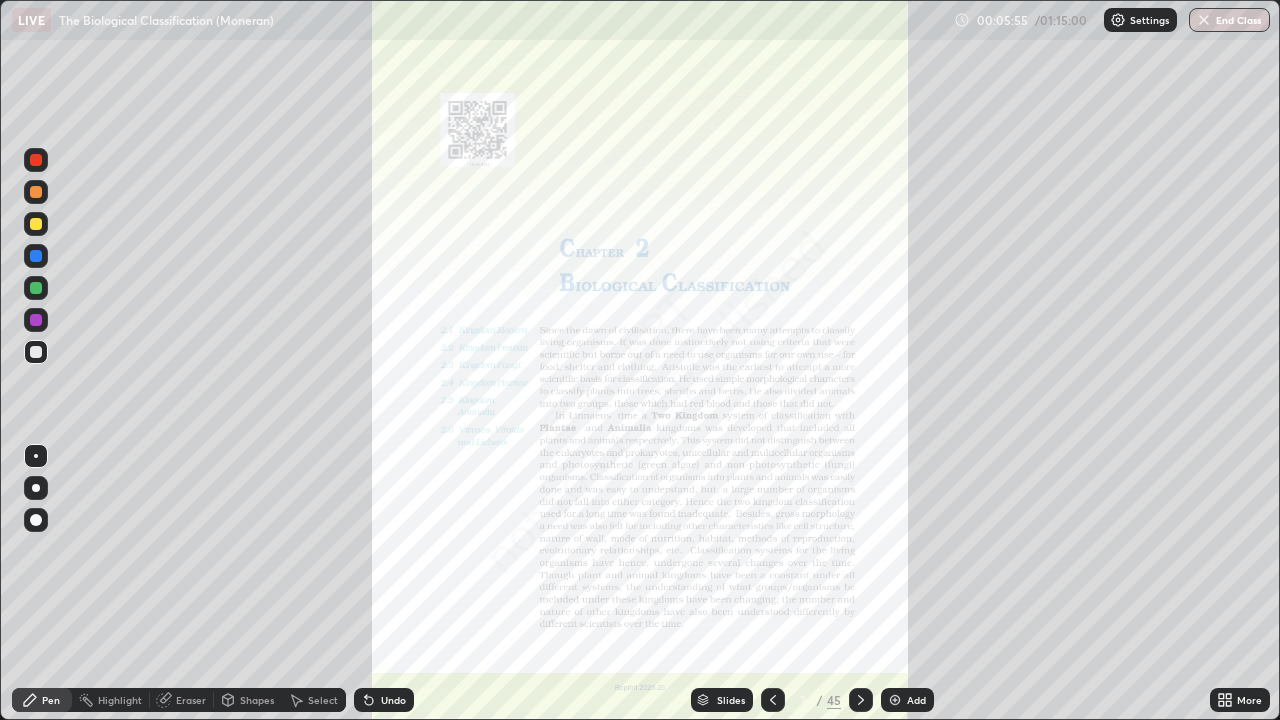 click on "Slides" at bounding box center (731, 700) 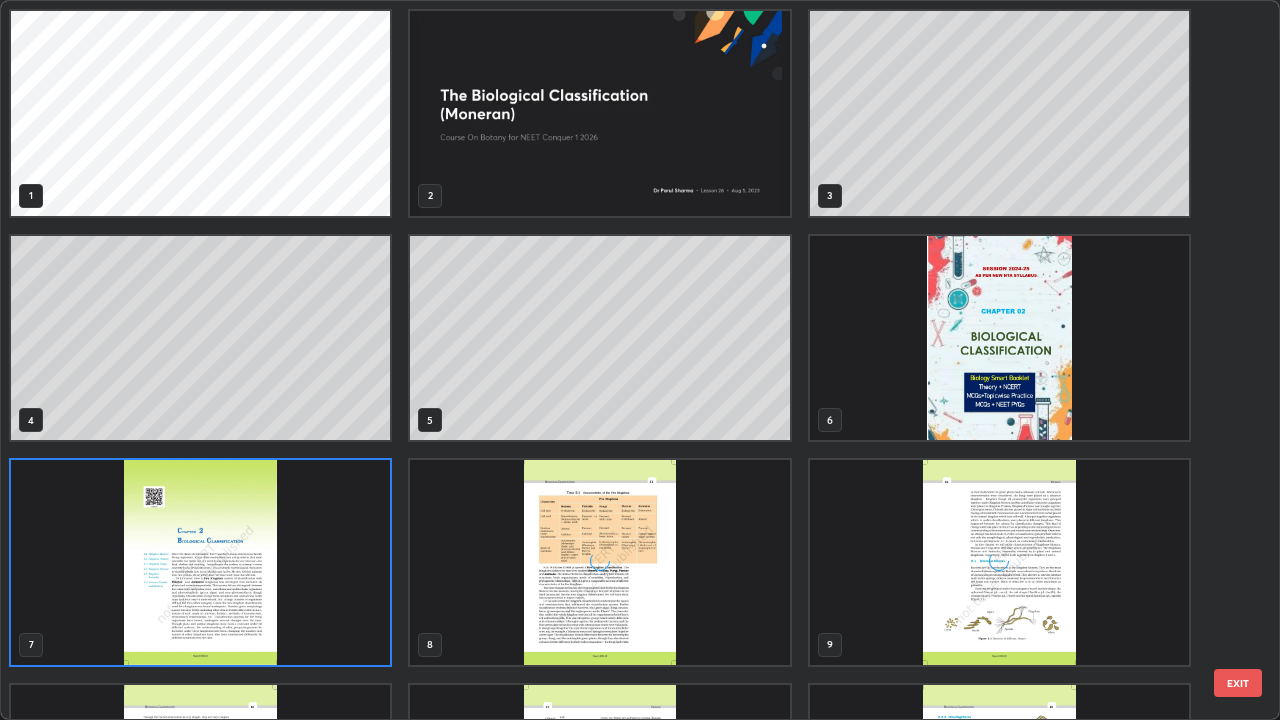scroll, scrollTop: 7, scrollLeft: 11, axis: both 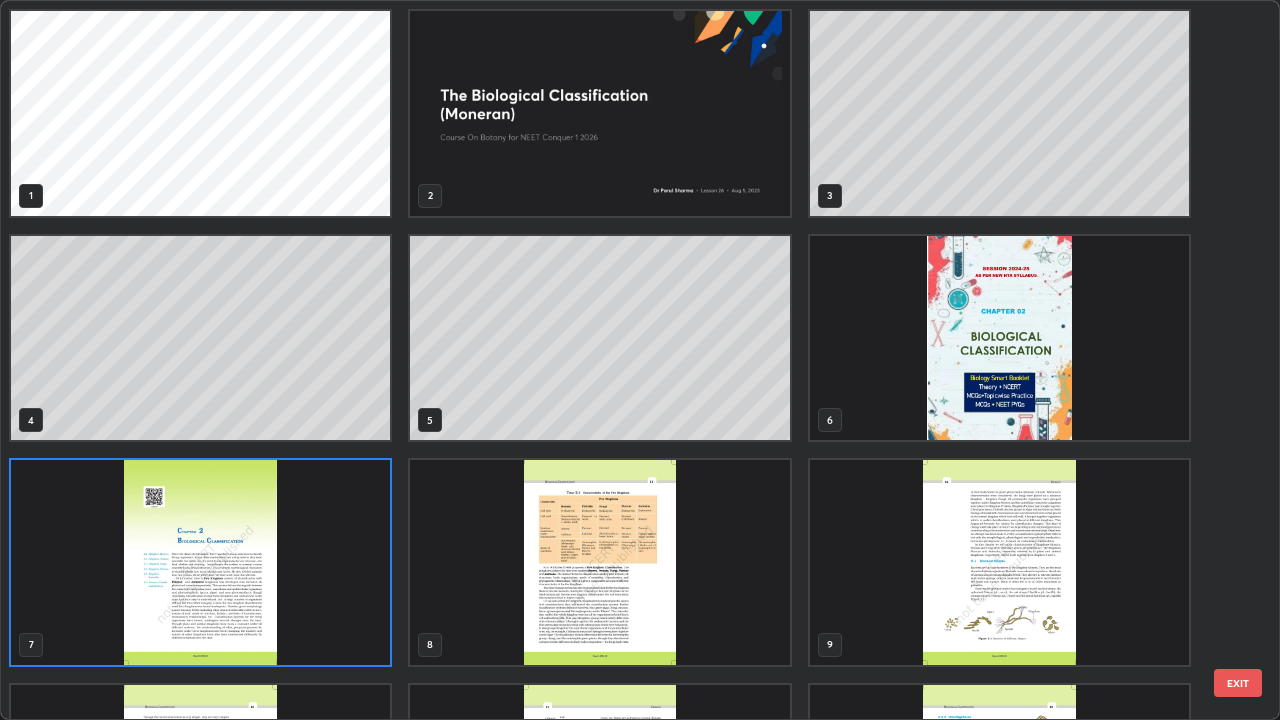 click at bounding box center [599, 562] 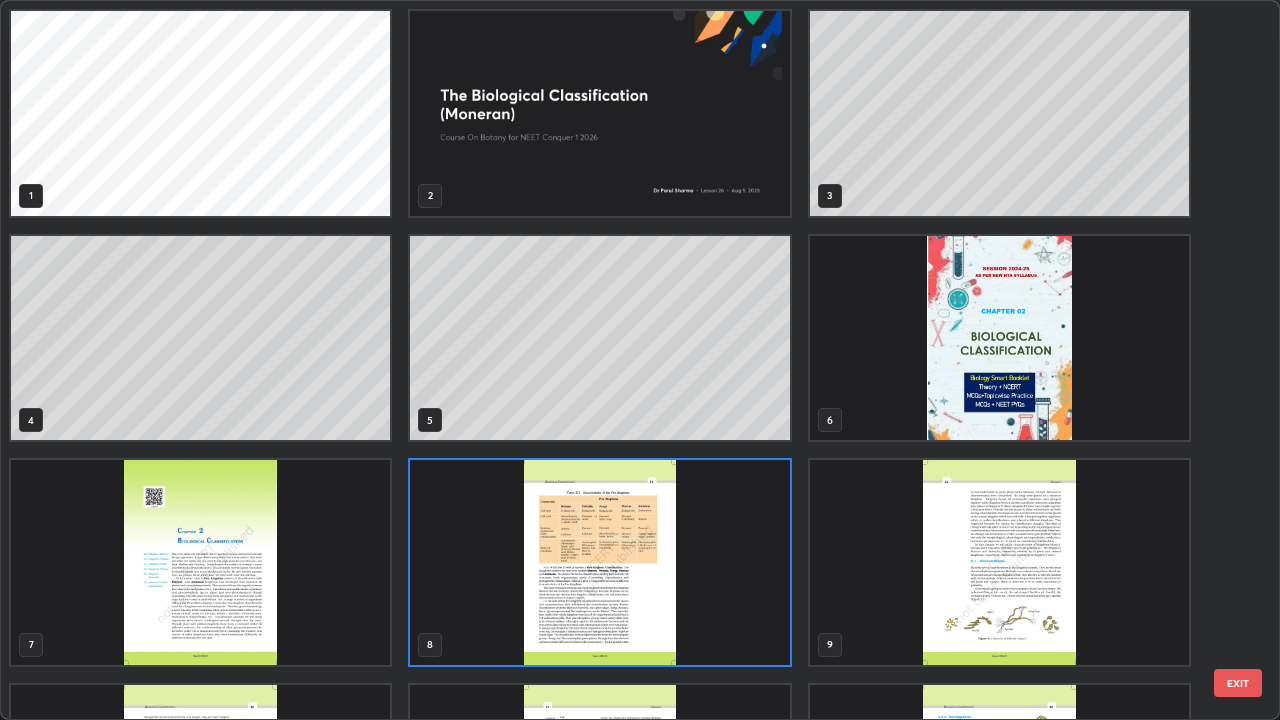 click at bounding box center [599, 562] 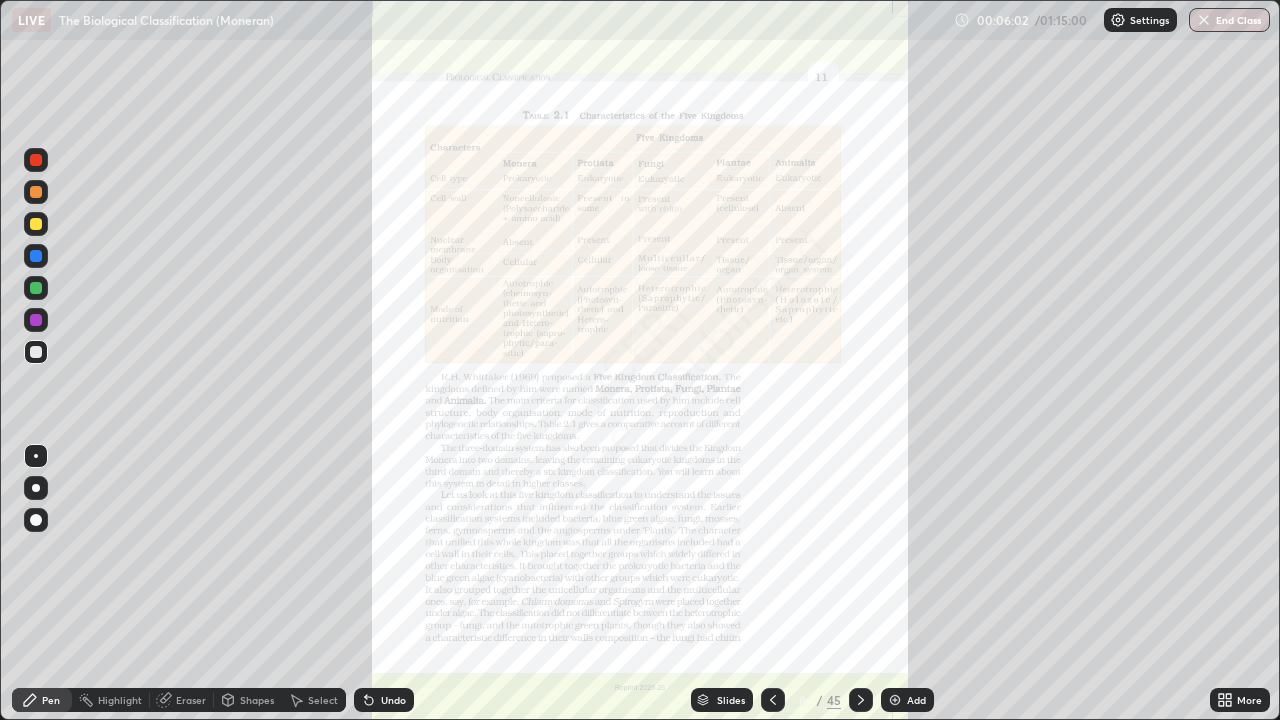 click at bounding box center [599, 562] 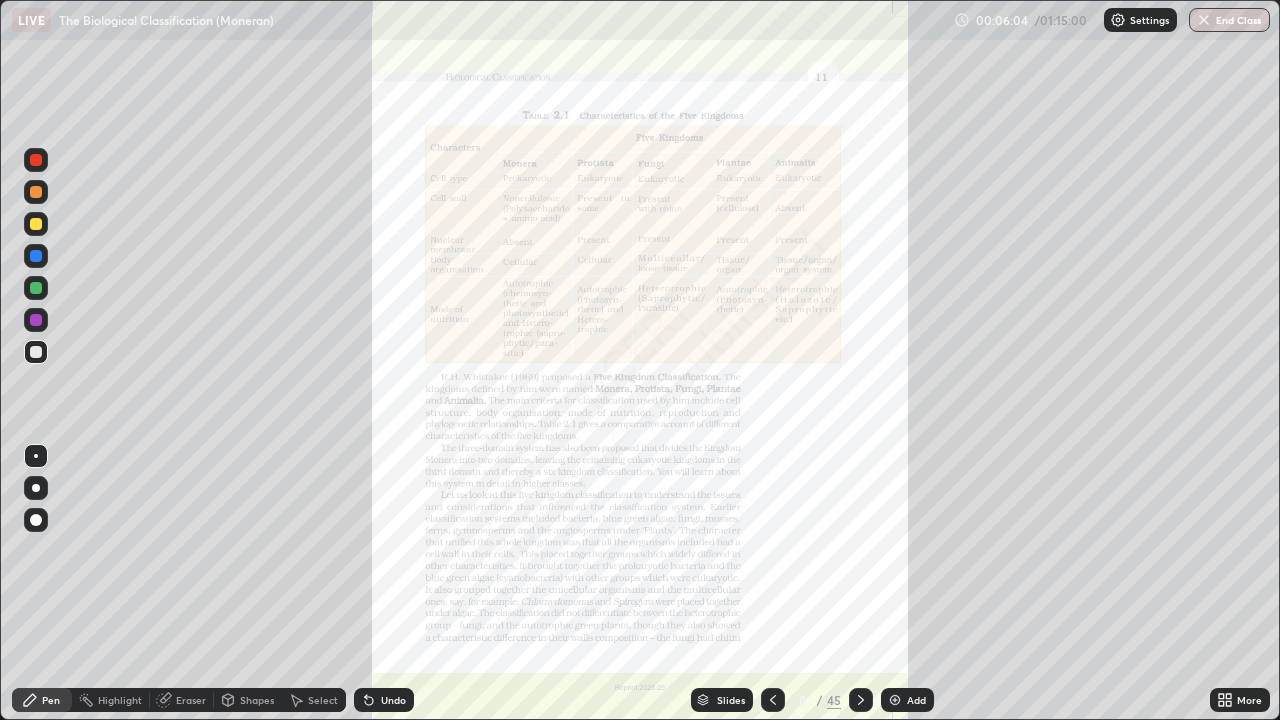 click 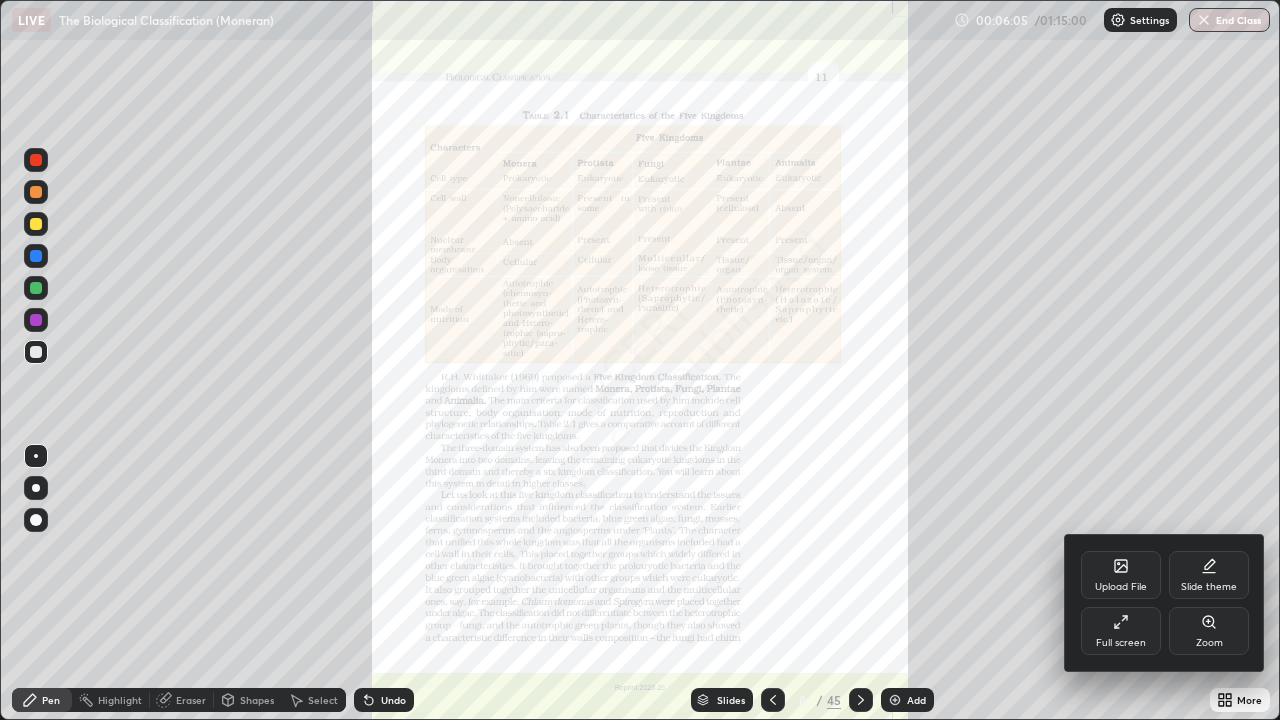 click 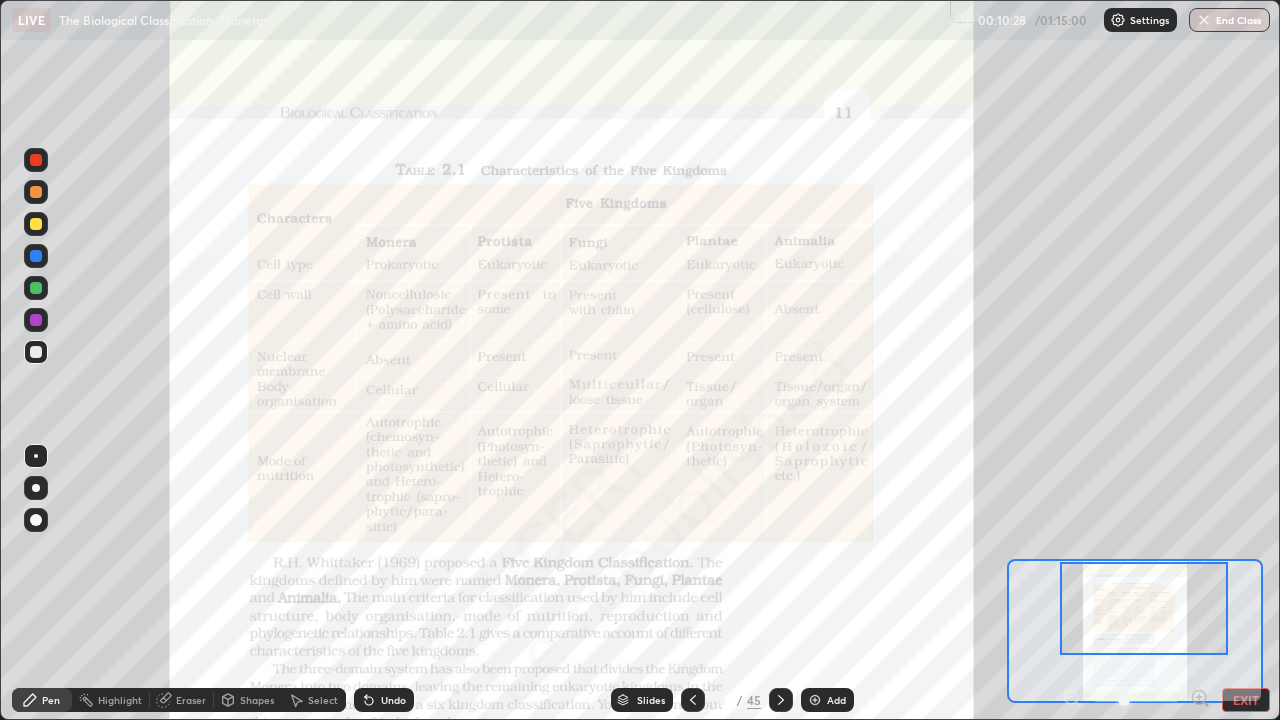 click on "Slides 8 / 45 Add" at bounding box center [732, 700] 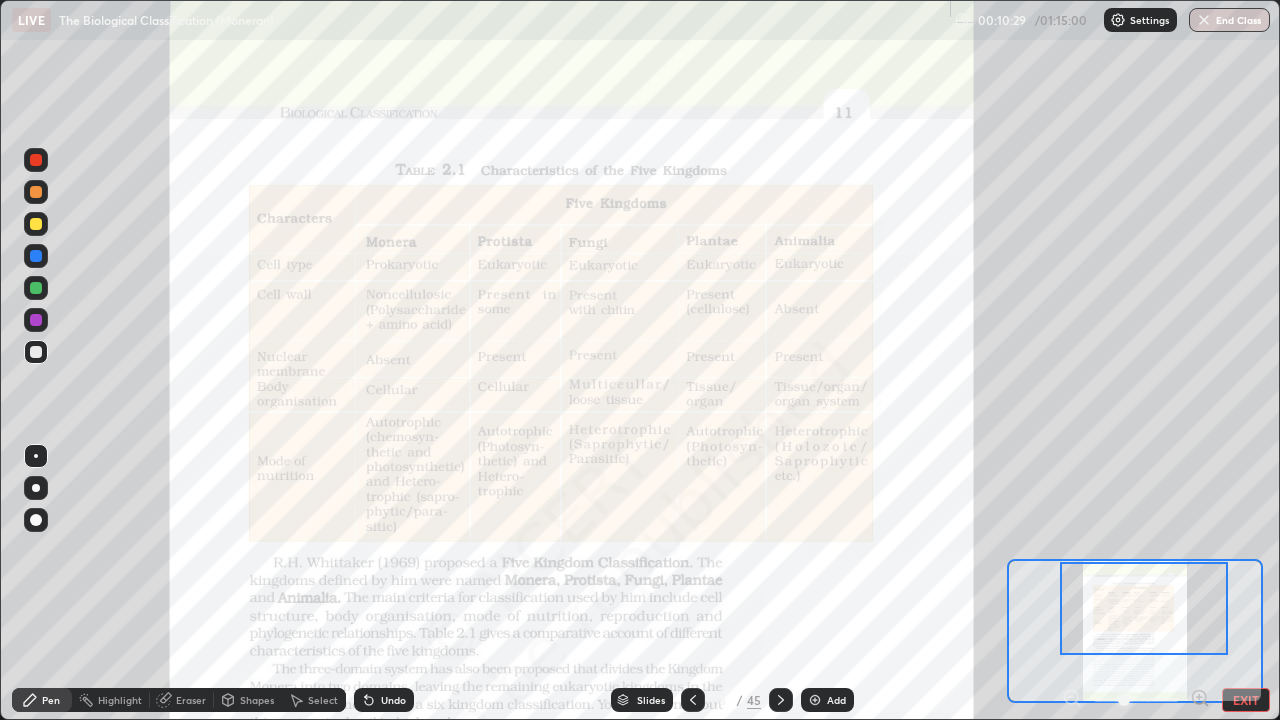 click at bounding box center [815, 700] 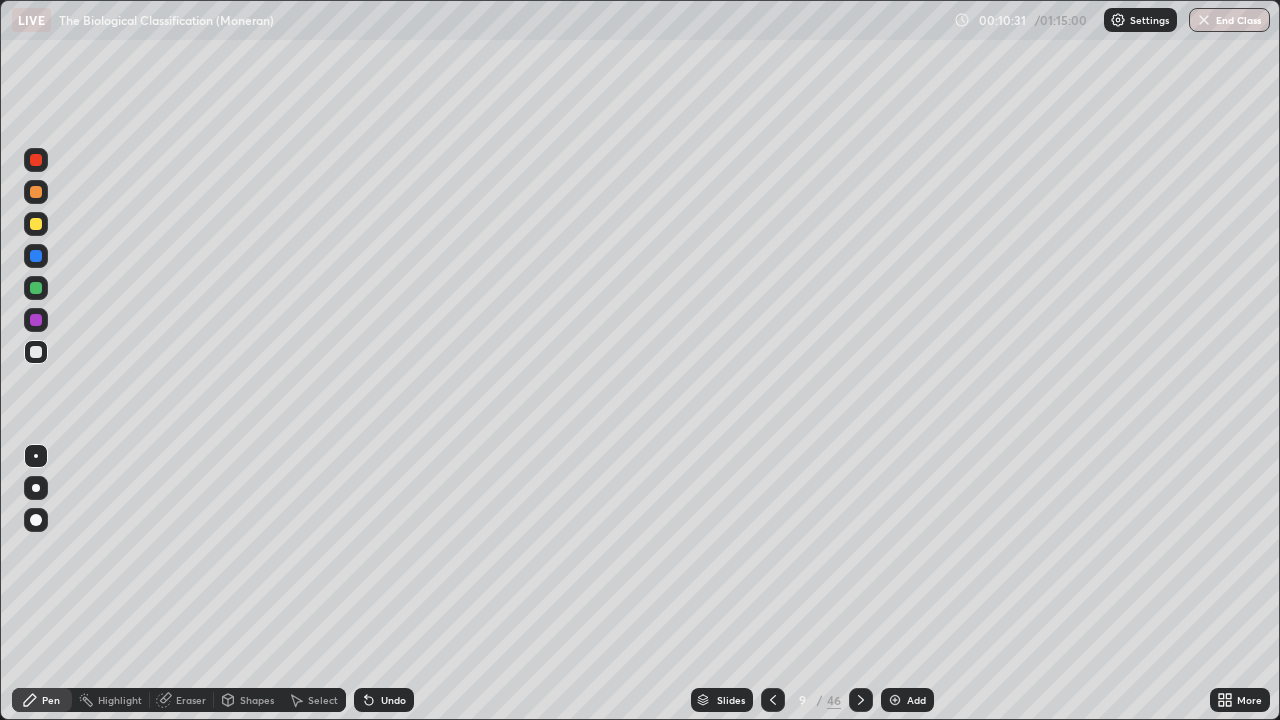 click 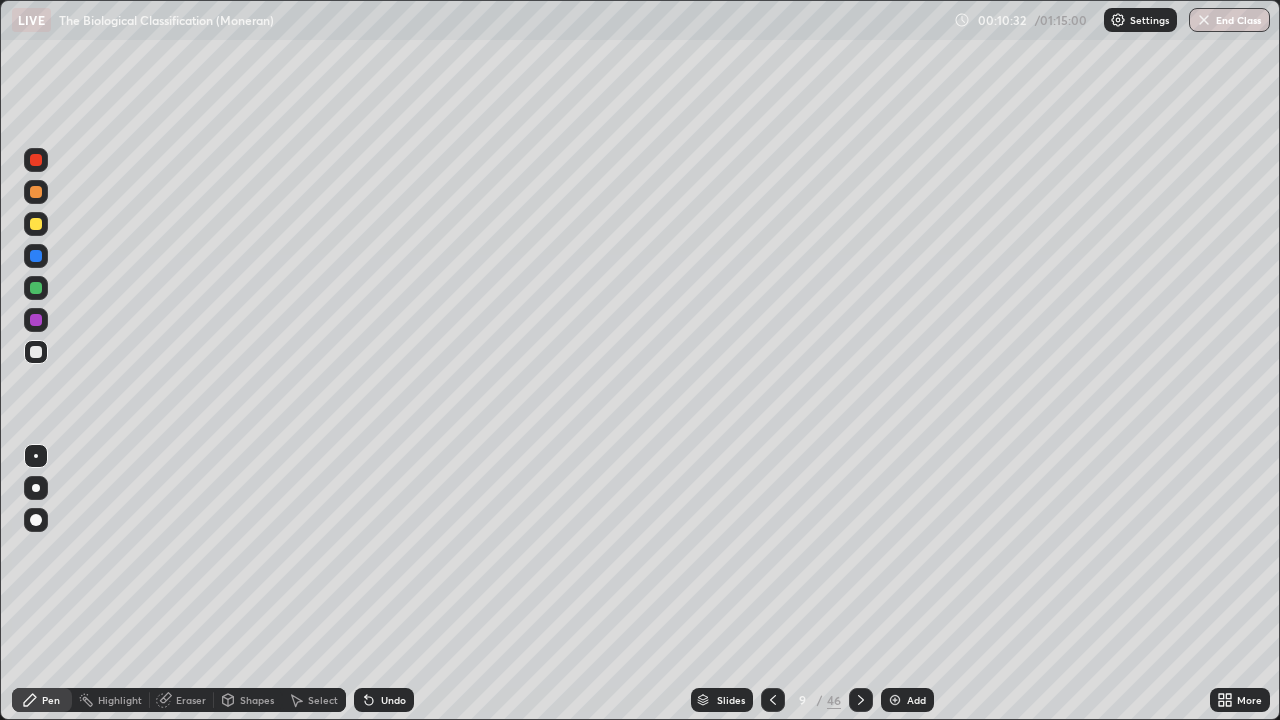 click on "Pen" at bounding box center (42, 700) 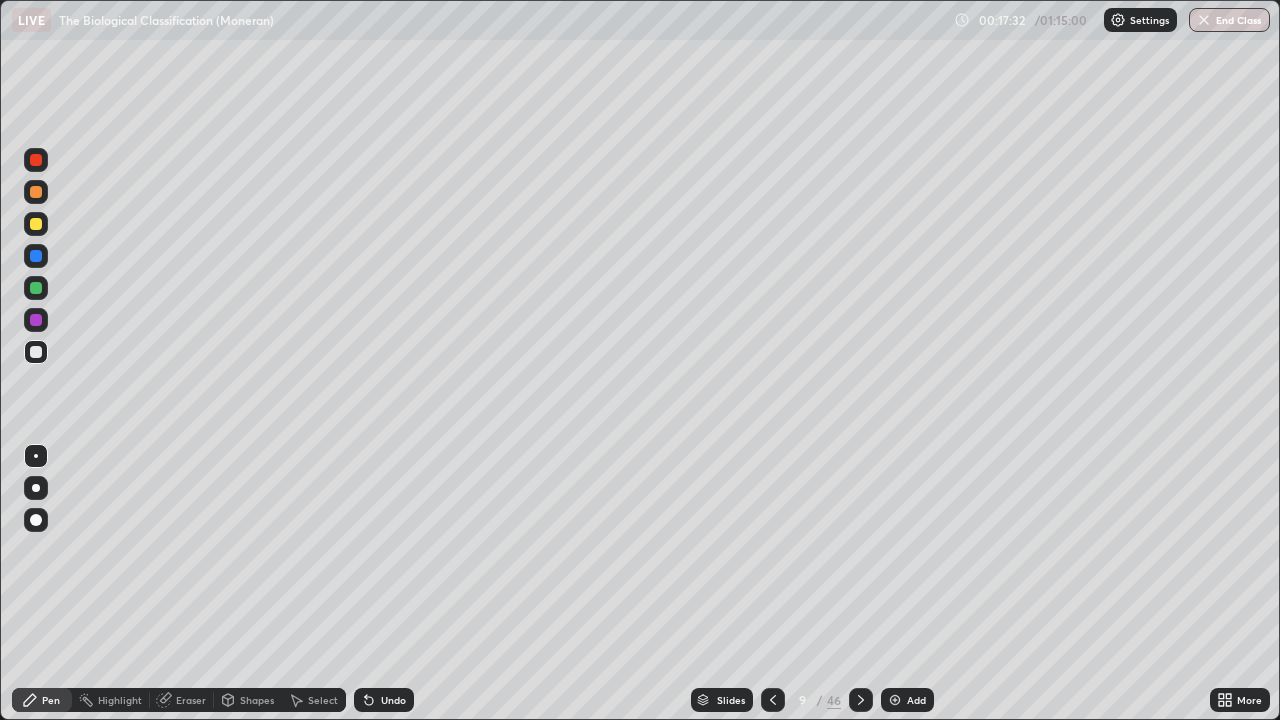 click at bounding box center [895, 700] 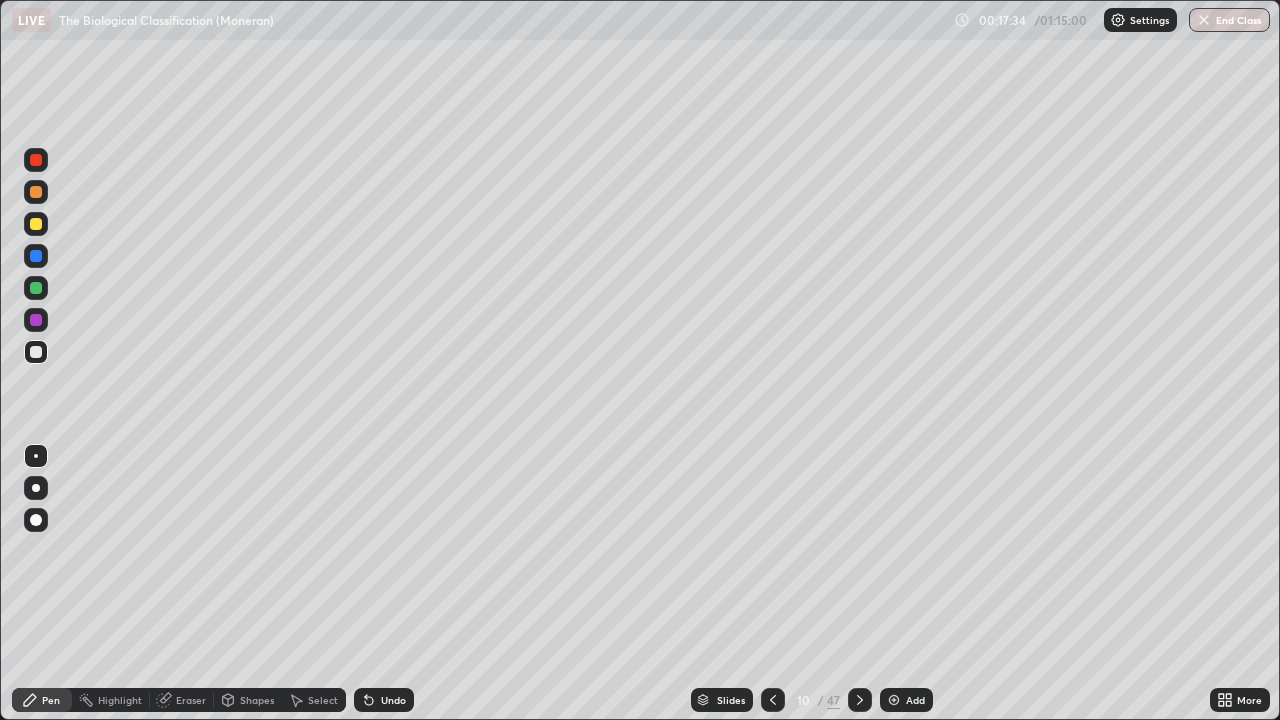 click at bounding box center [36, 352] 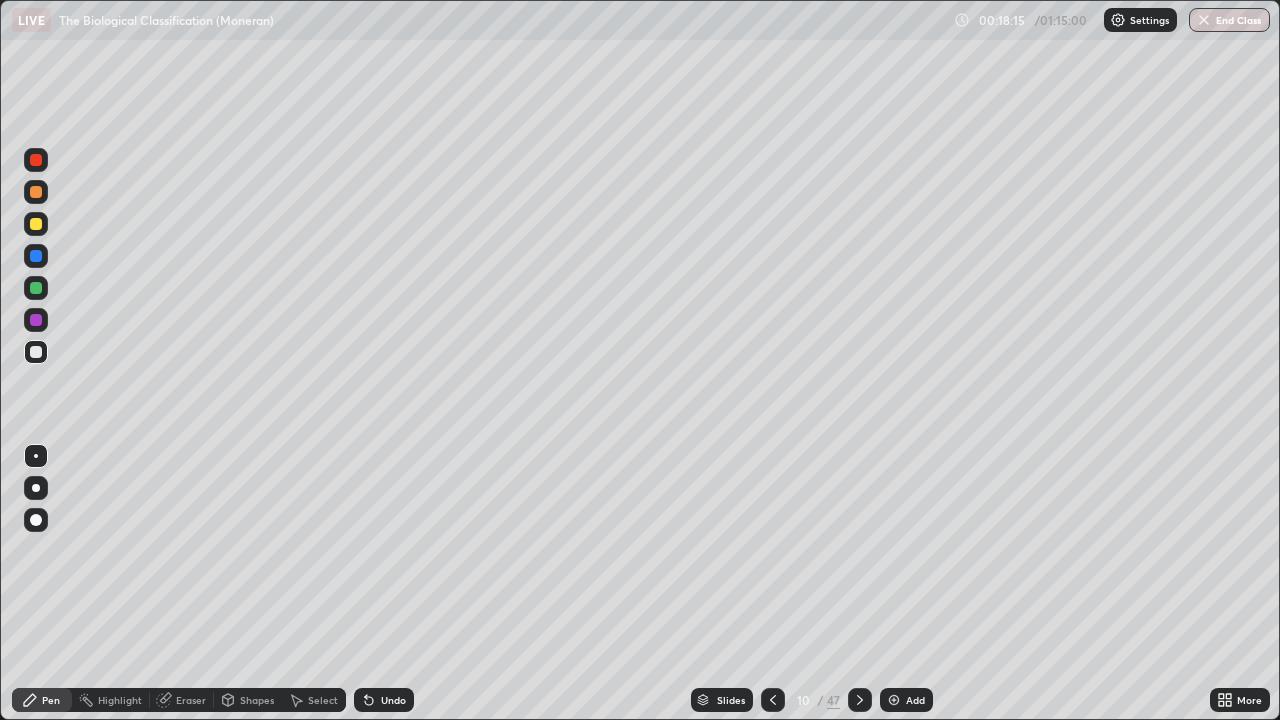 click at bounding box center [36, 224] 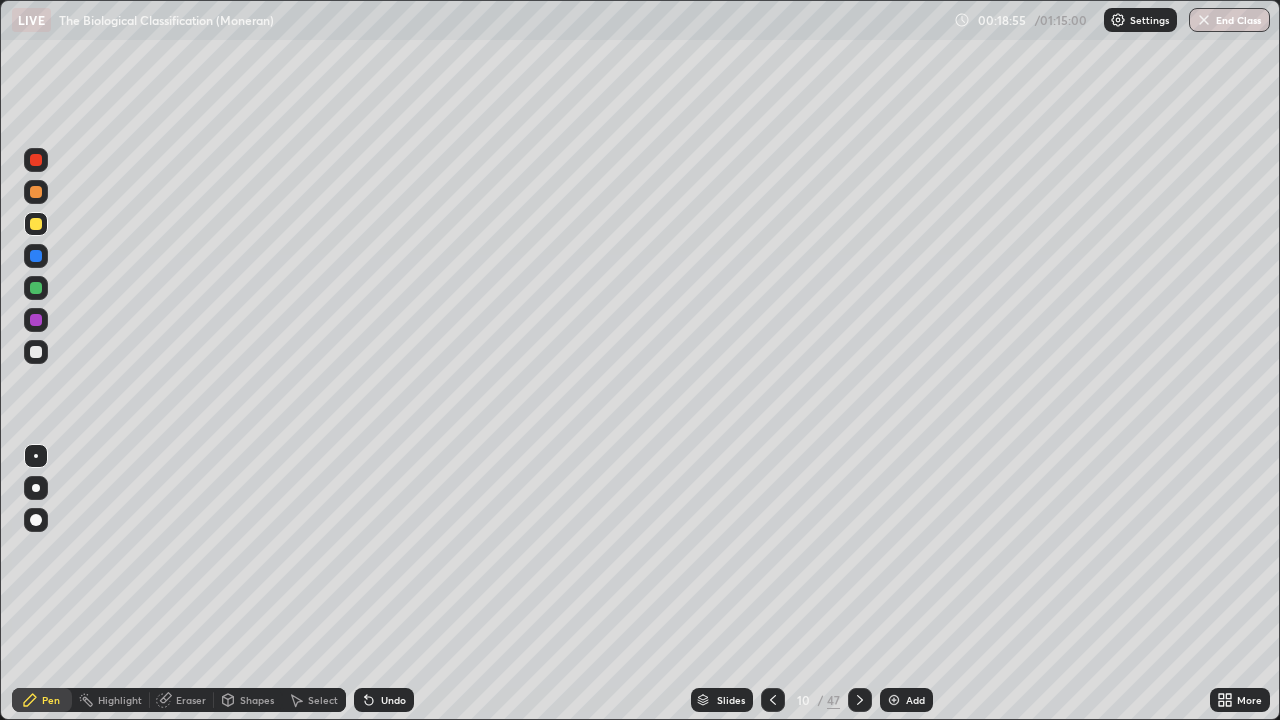 click at bounding box center (36, 352) 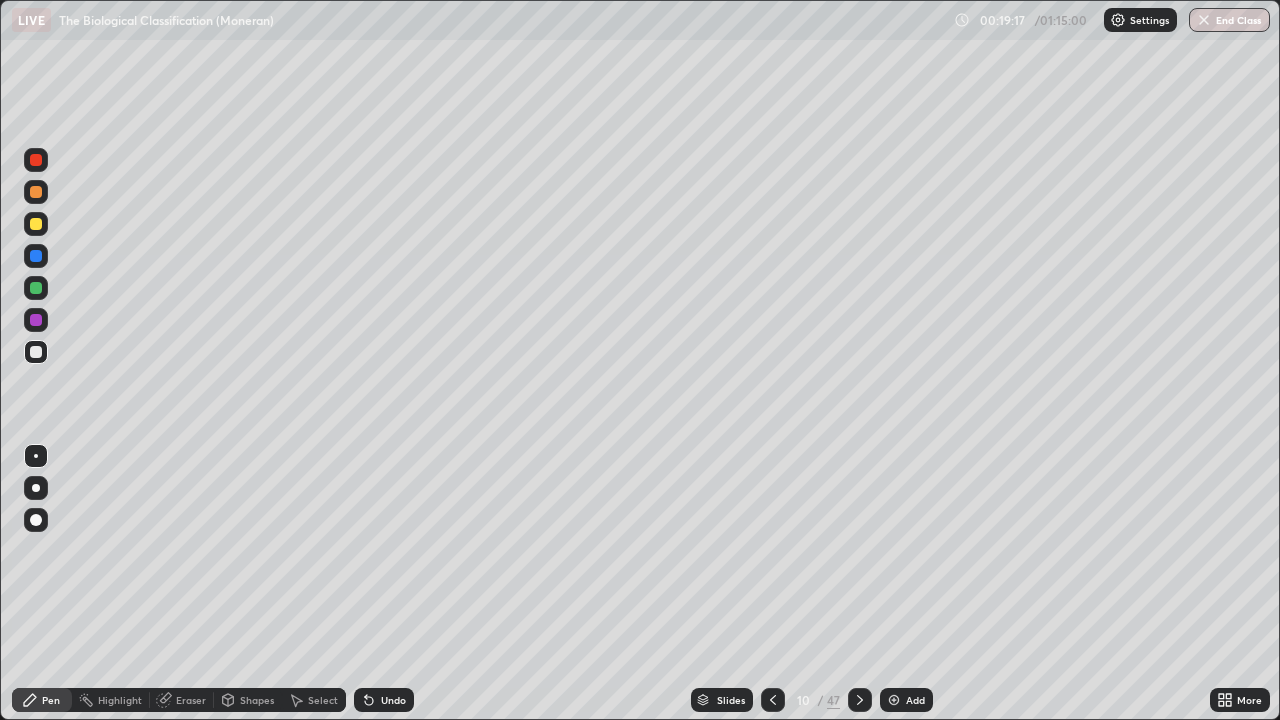 click at bounding box center (36, 224) 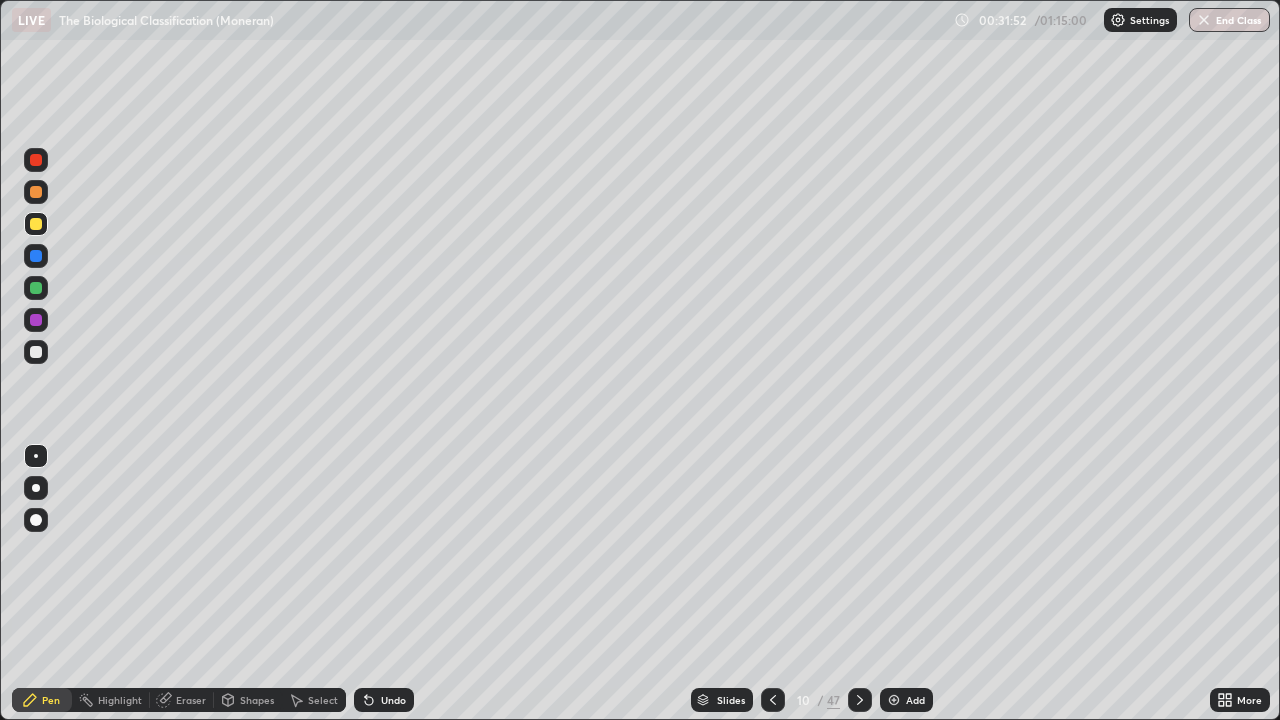 click at bounding box center (894, 700) 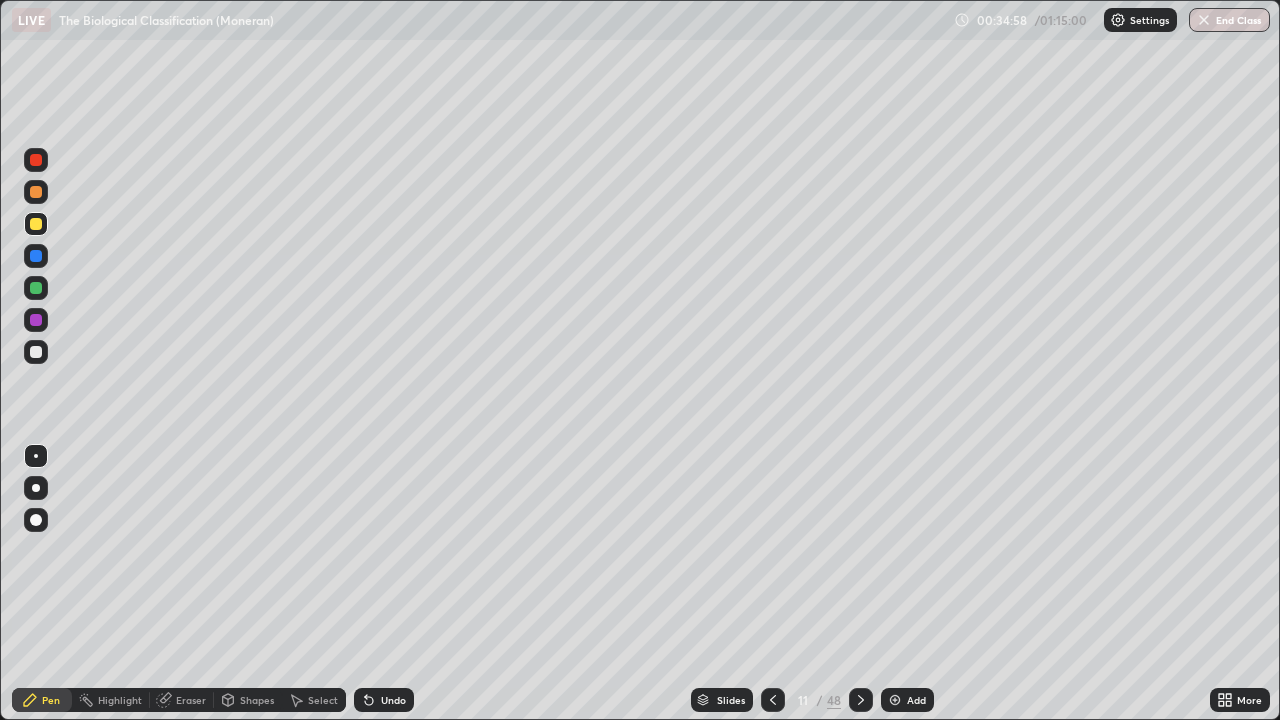 click 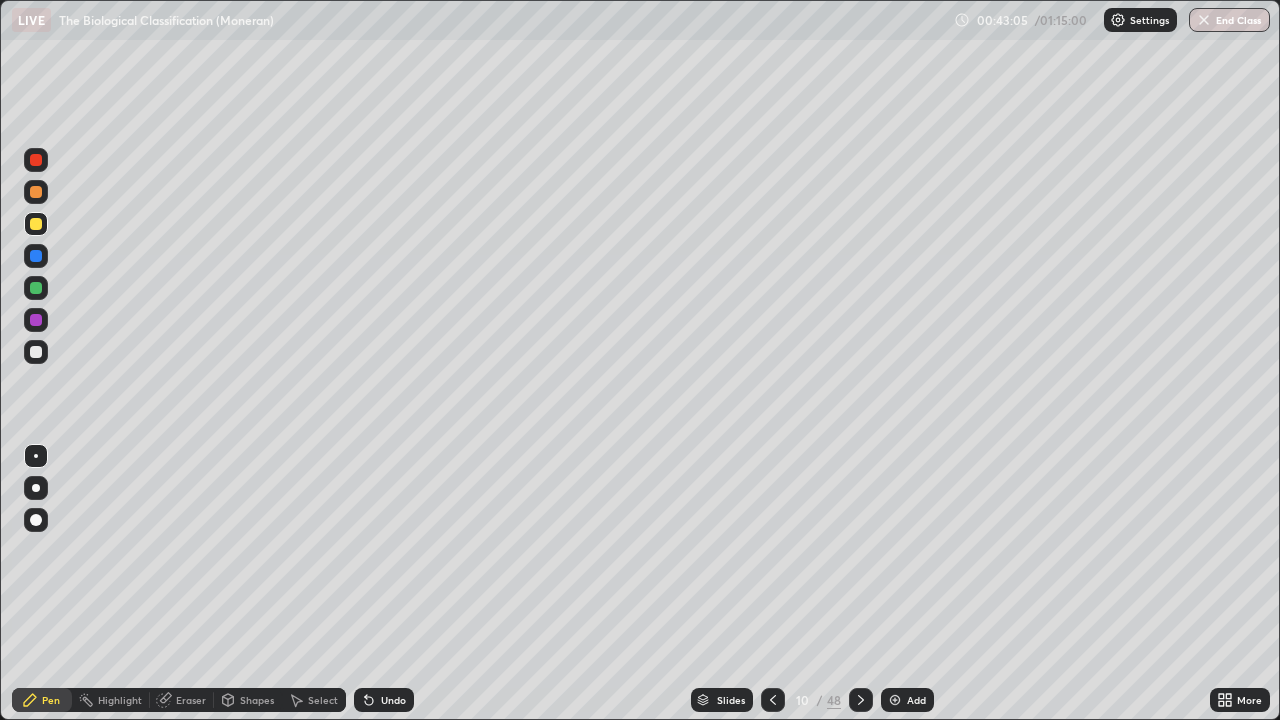 click on "Slides" at bounding box center (731, 700) 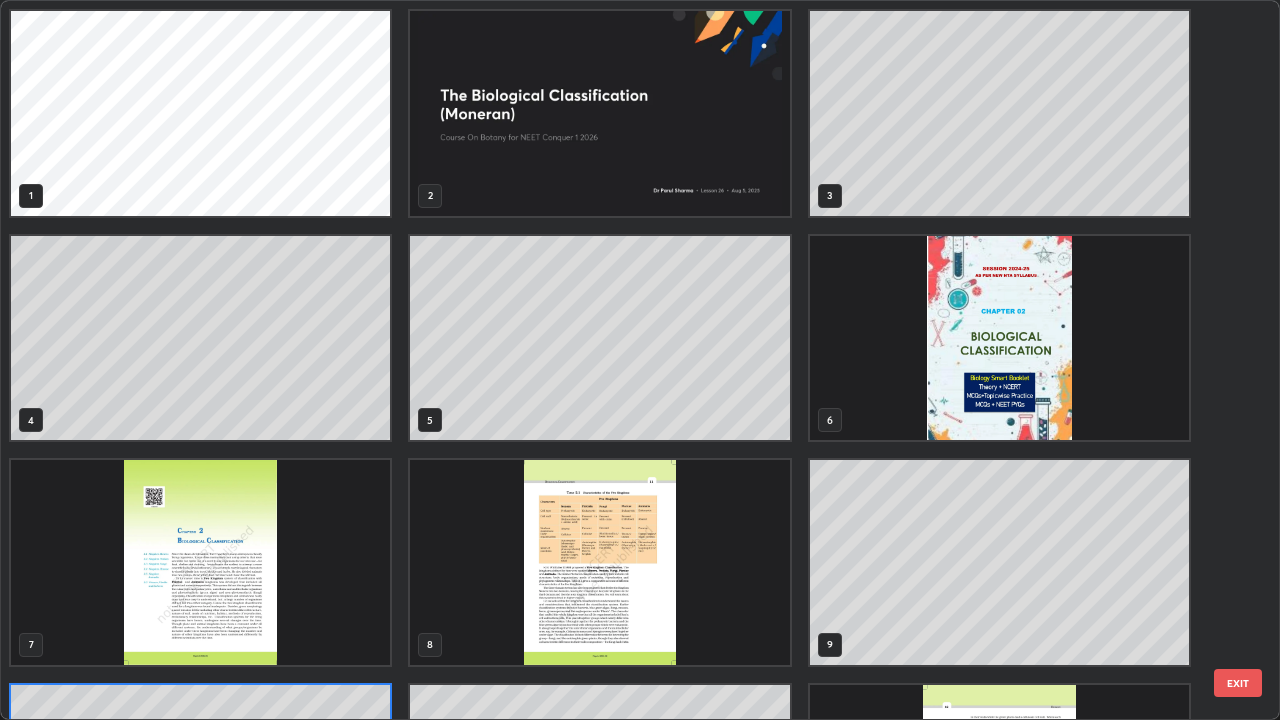 scroll, scrollTop: 180, scrollLeft: 0, axis: vertical 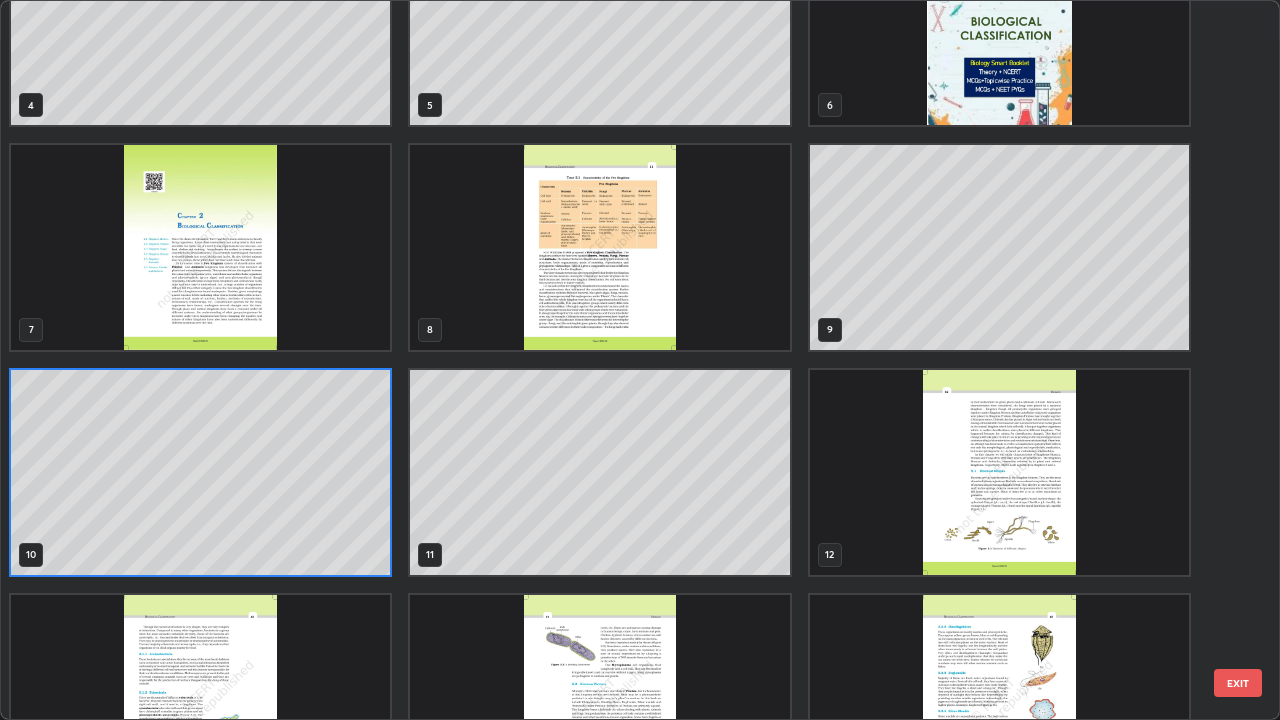 click at bounding box center [999, 472] 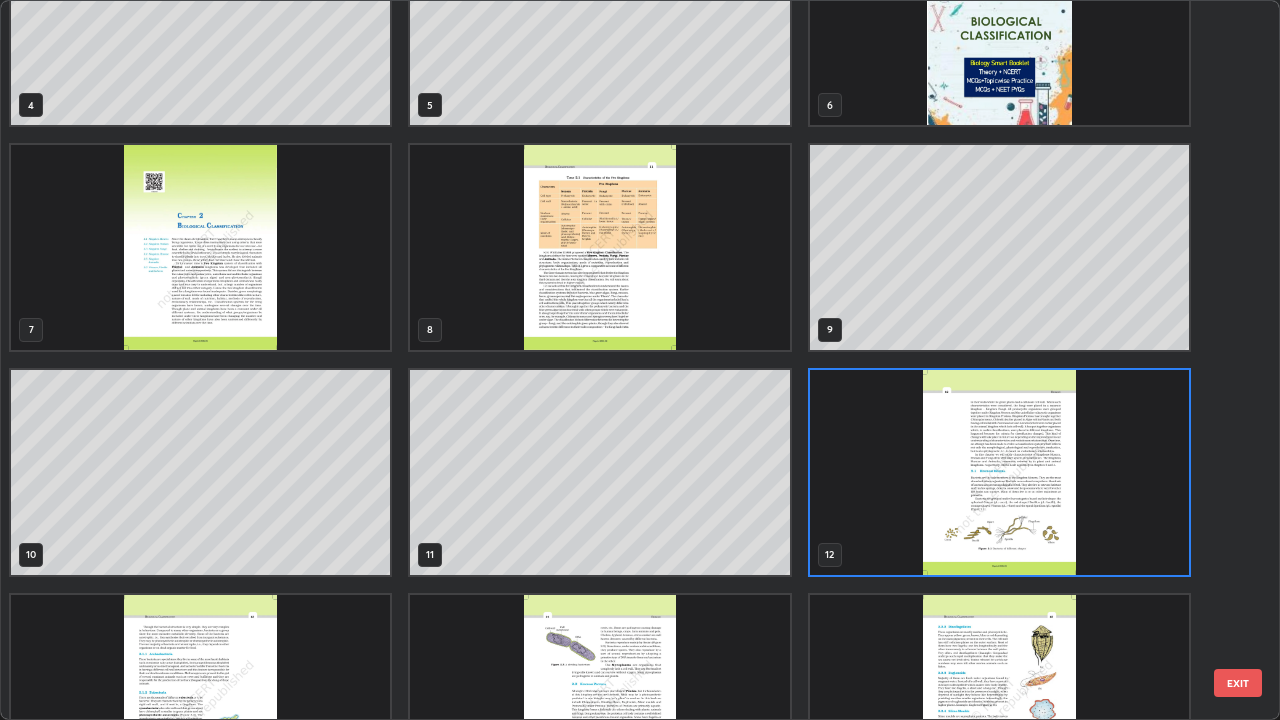 click at bounding box center [999, 472] 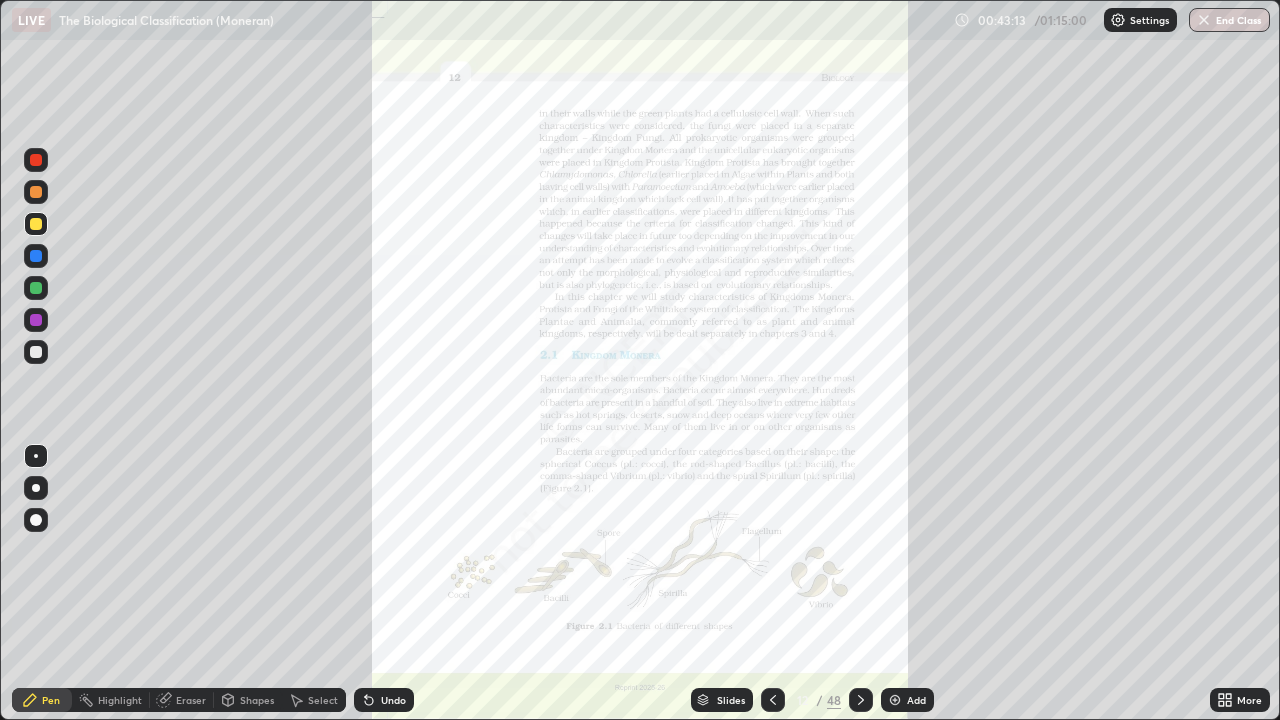click at bounding box center [999, 472] 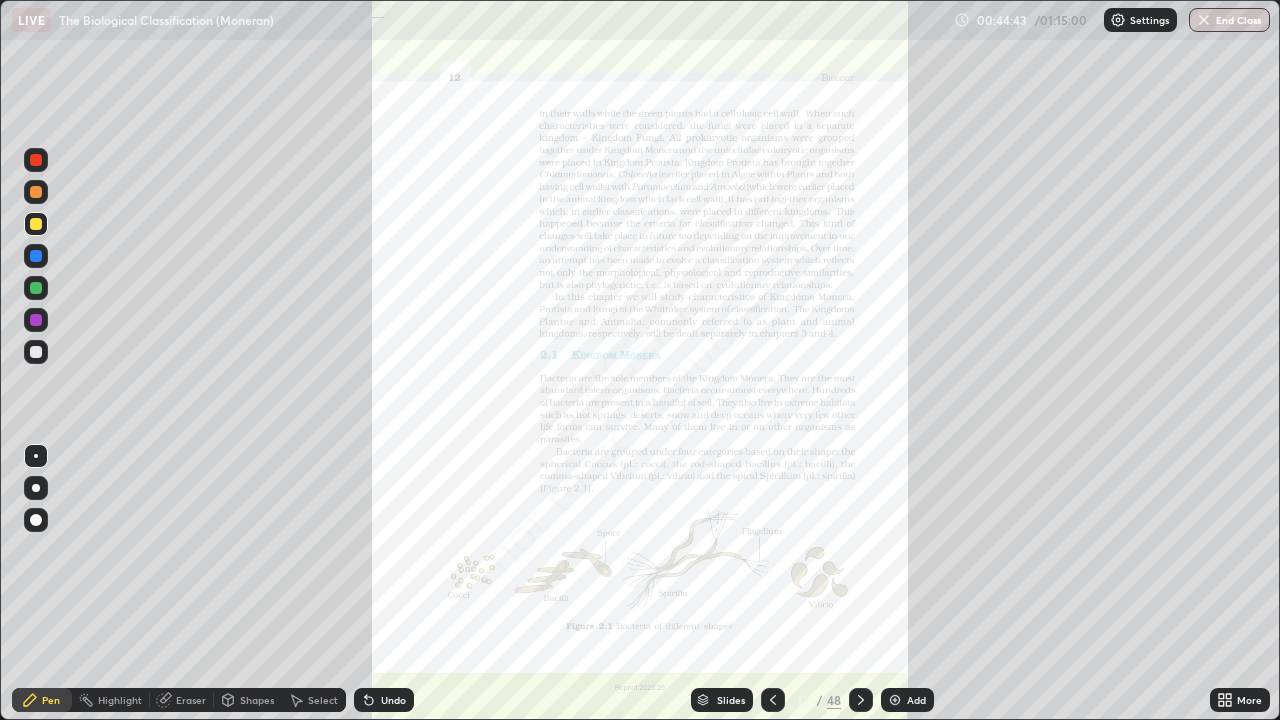 click 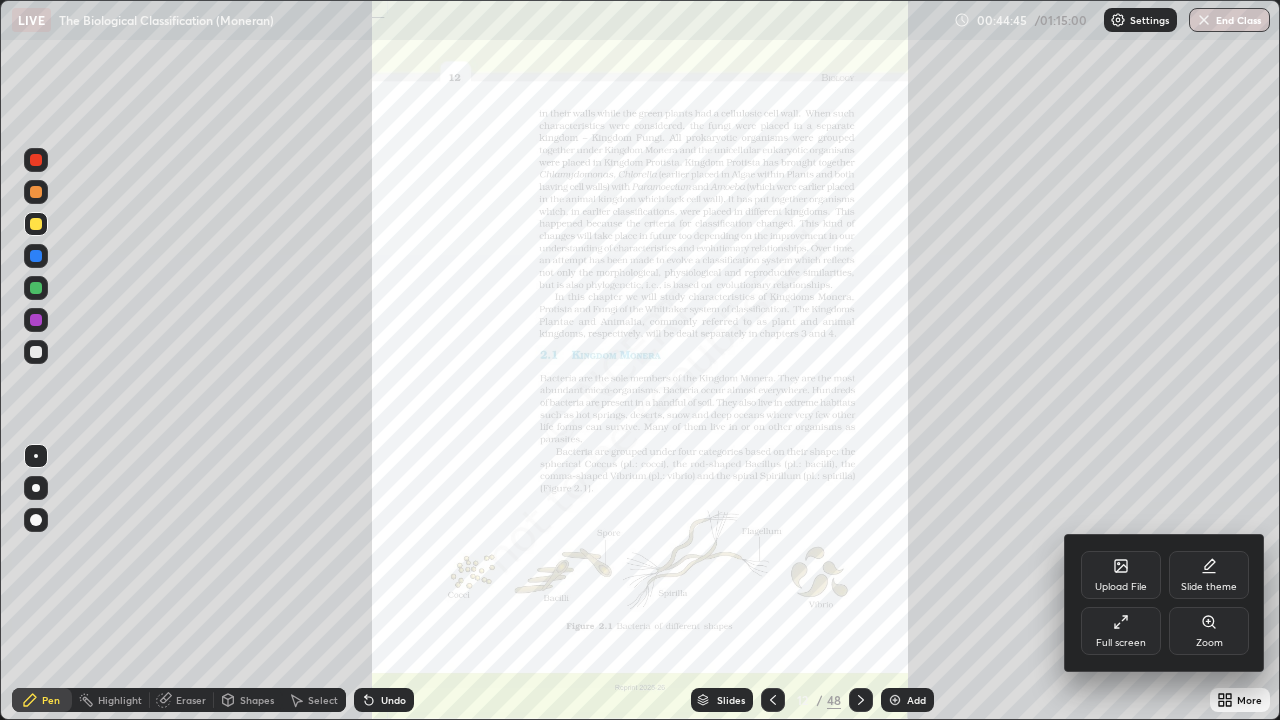 click at bounding box center [640, 360] 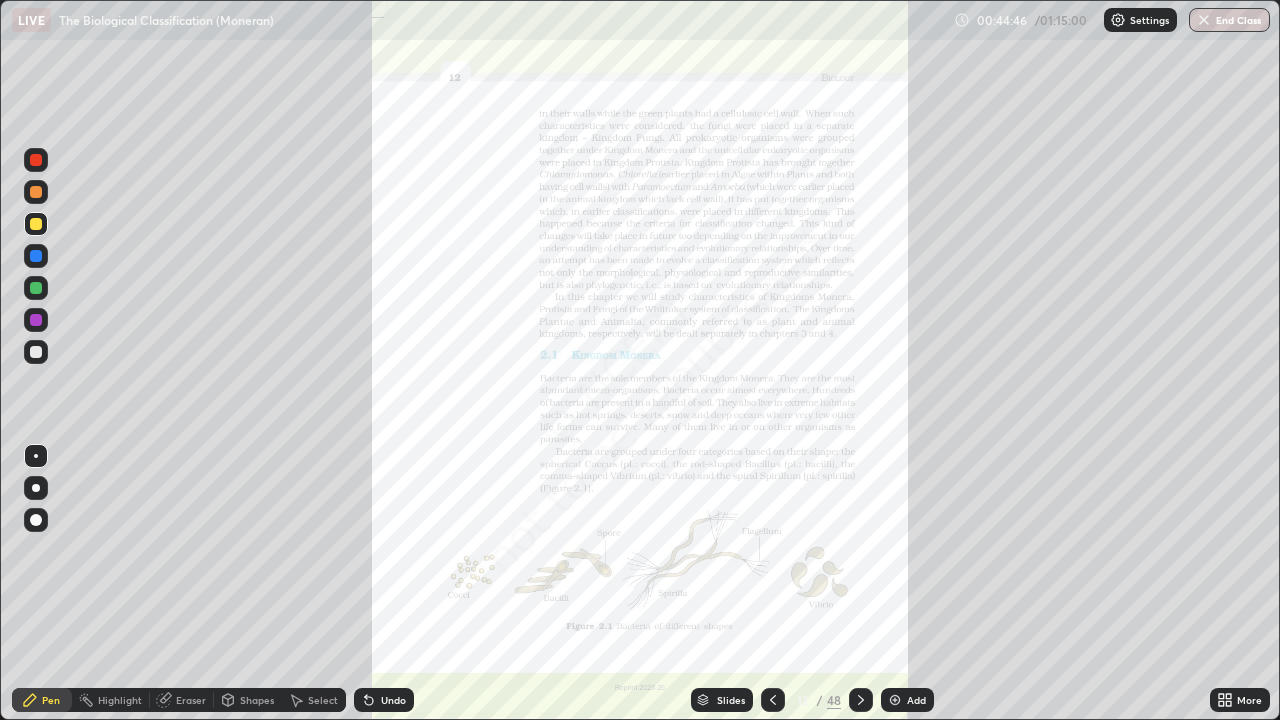 click on "Slides" at bounding box center [722, 700] 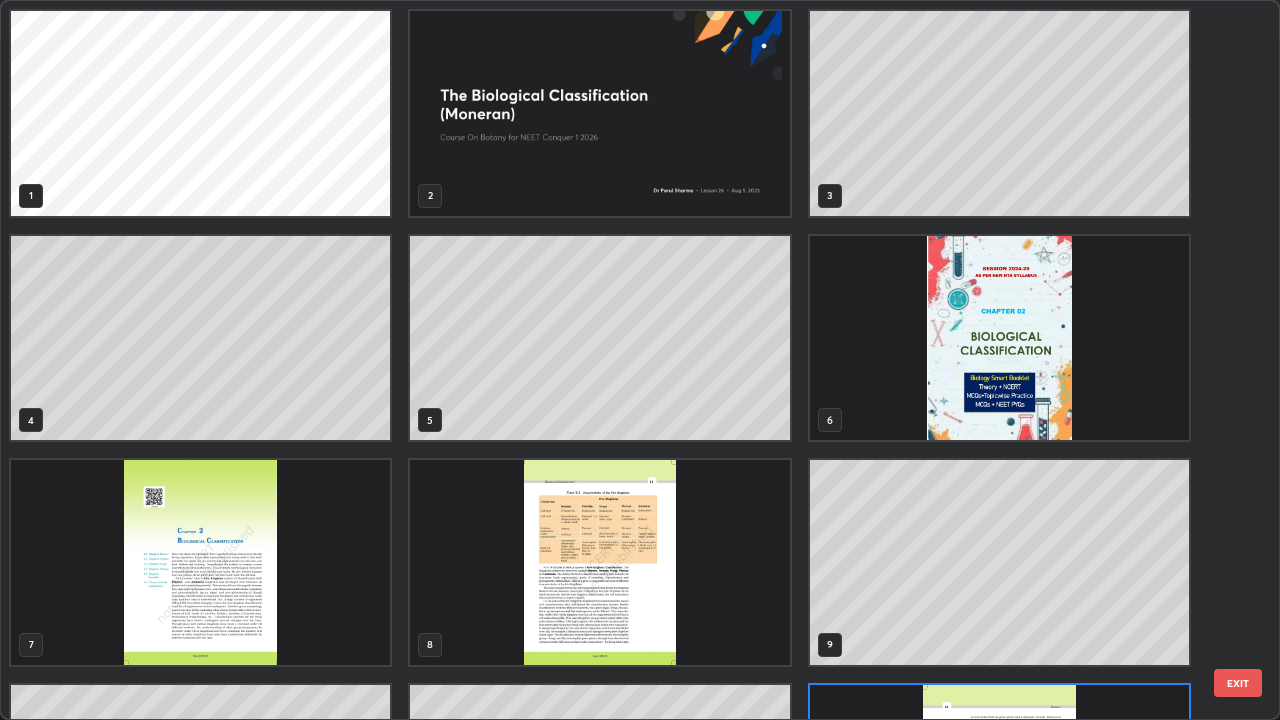 scroll, scrollTop: 180, scrollLeft: 0, axis: vertical 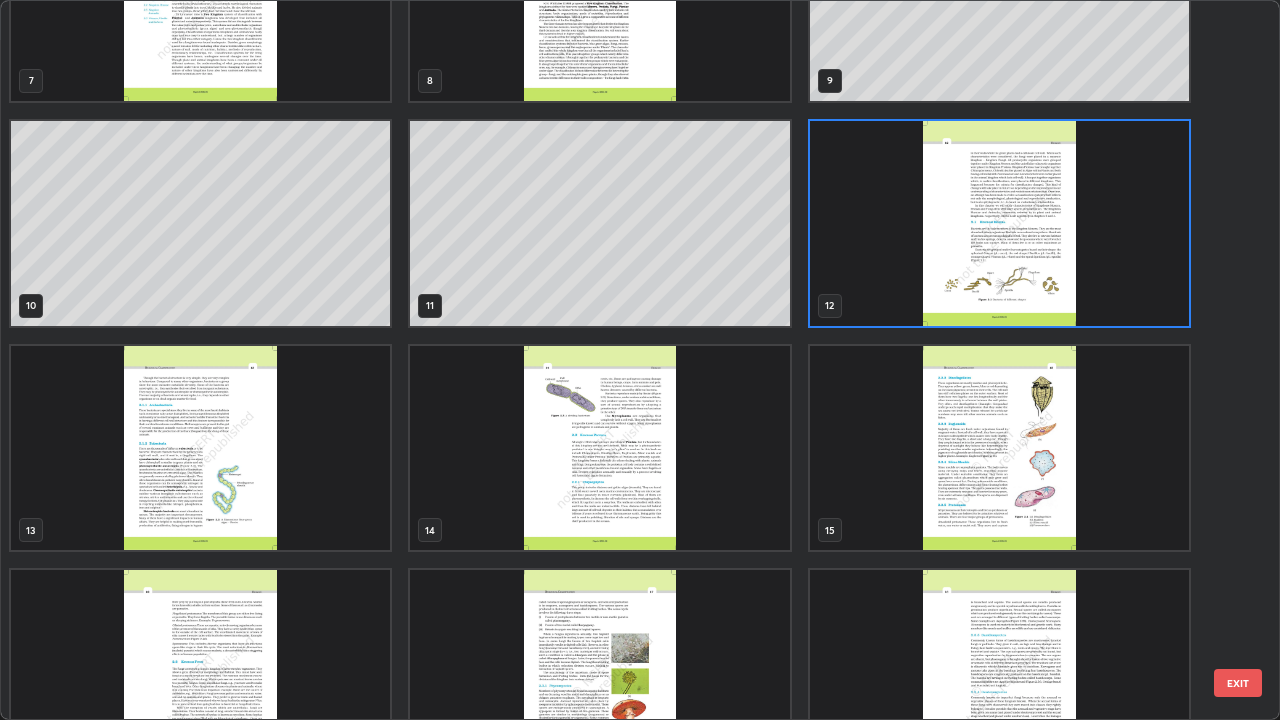 click at bounding box center (200, 448) 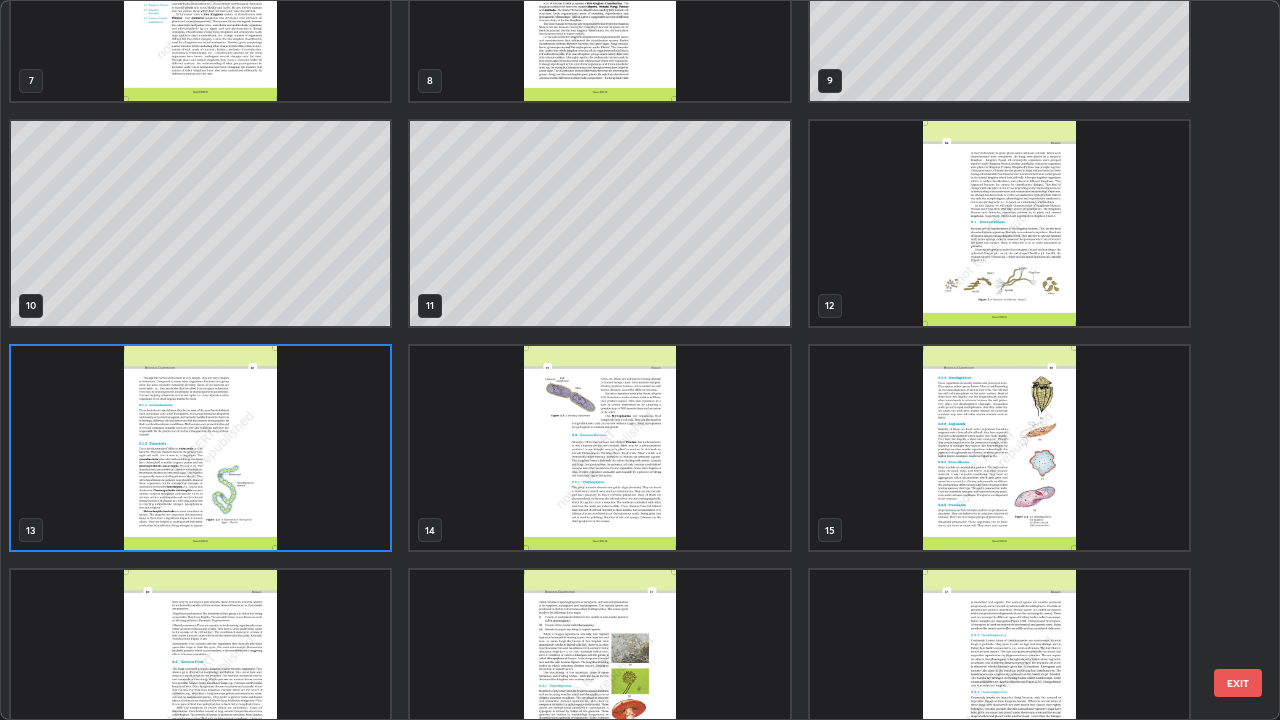 click at bounding box center [200, 448] 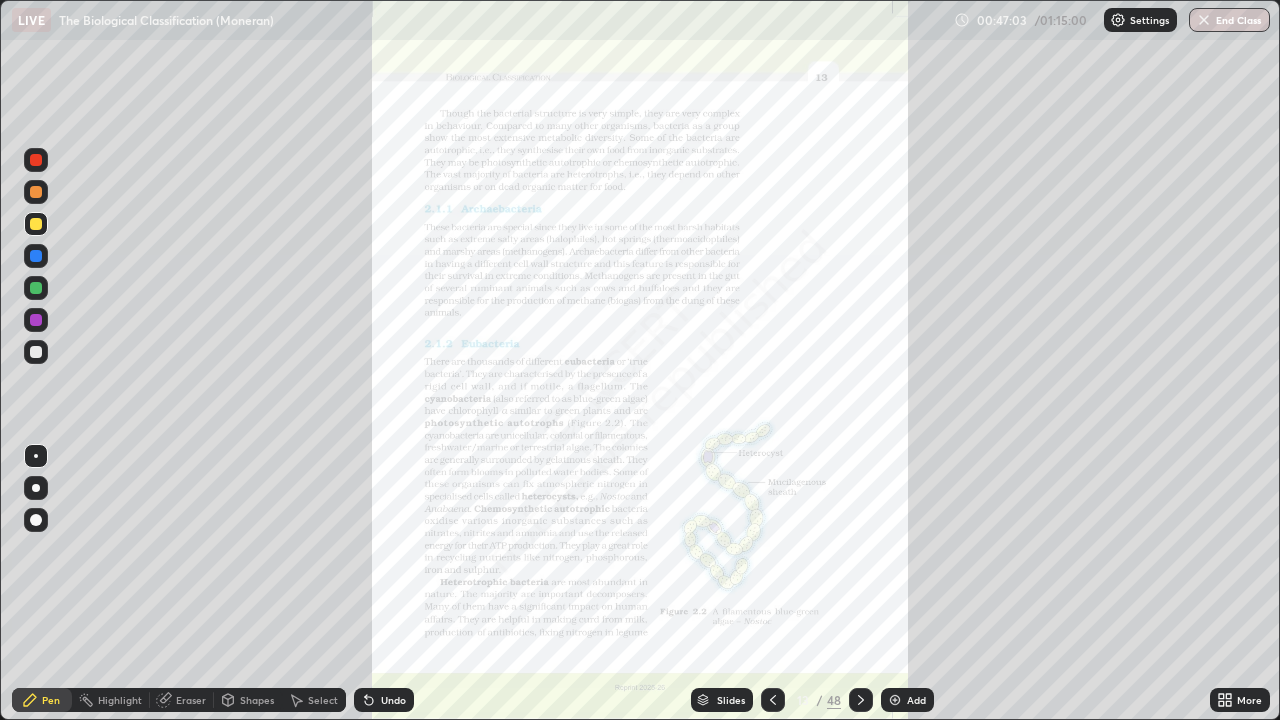 click on "More" at bounding box center [1240, 700] 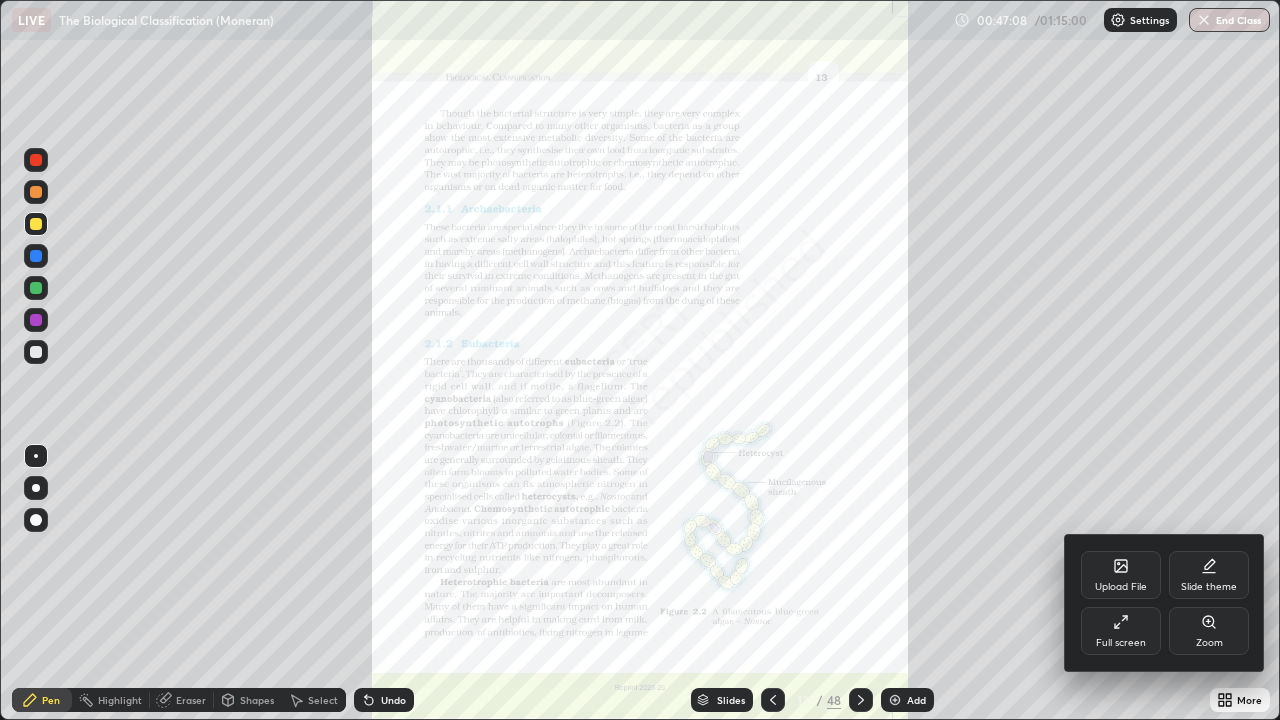 click at bounding box center [640, 360] 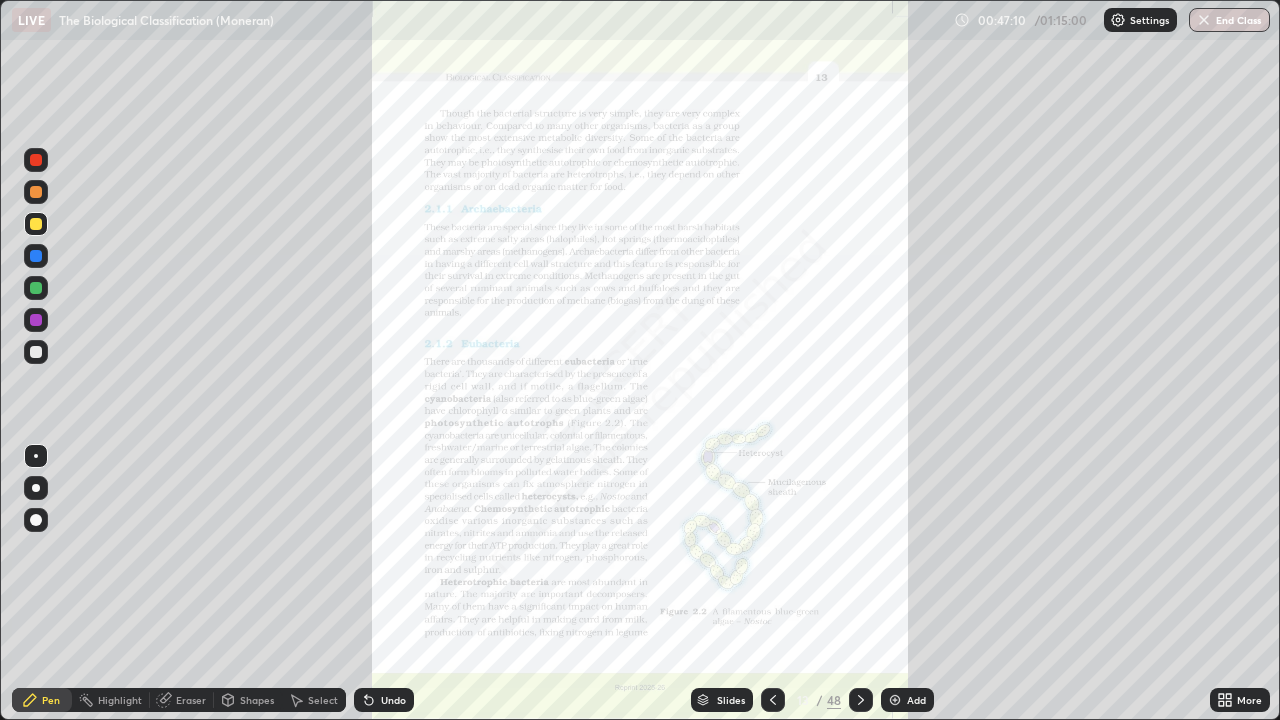 click on "Slides" at bounding box center [731, 700] 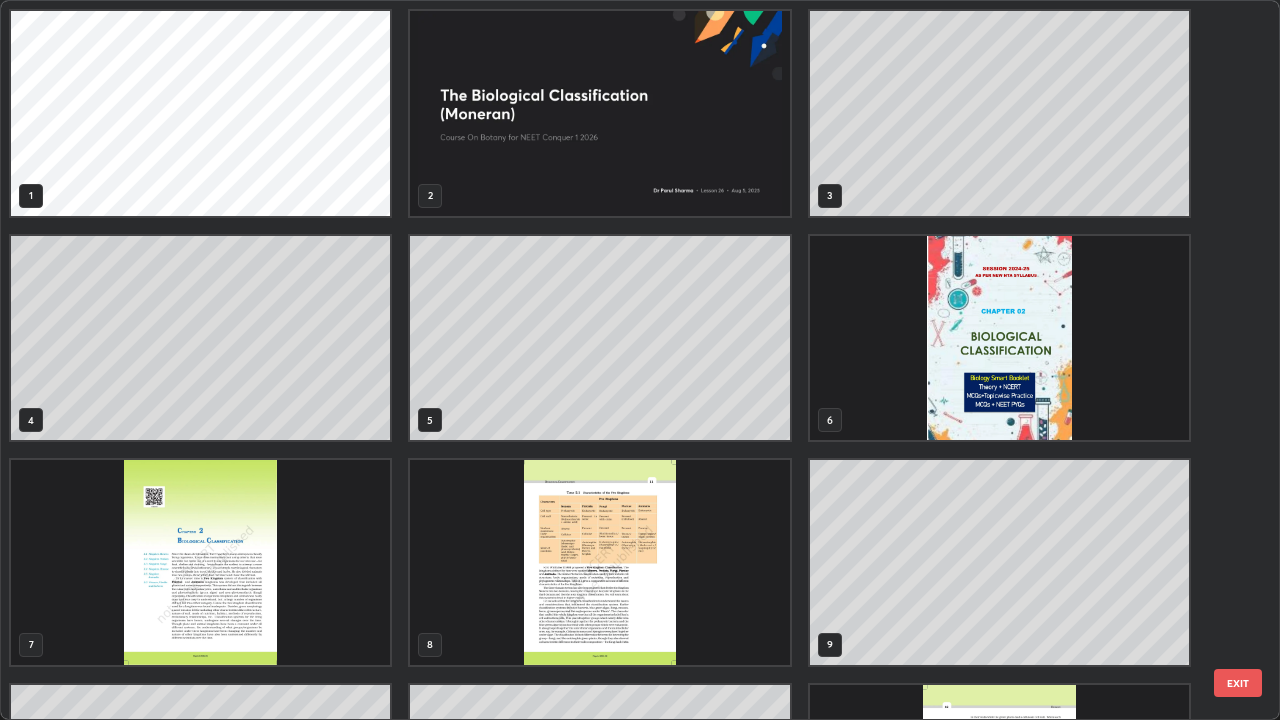 scroll, scrollTop: 405, scrollLeft: 0, axis: vertical 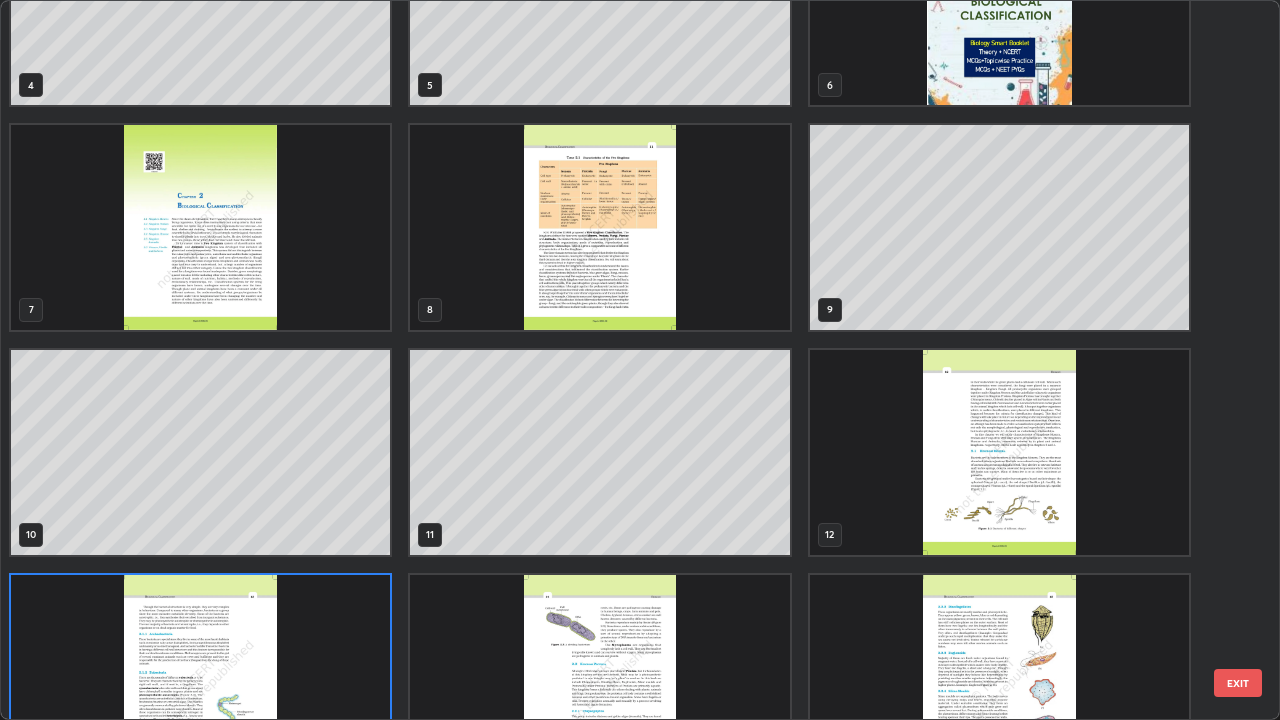 click at bounding box center (599, 227) 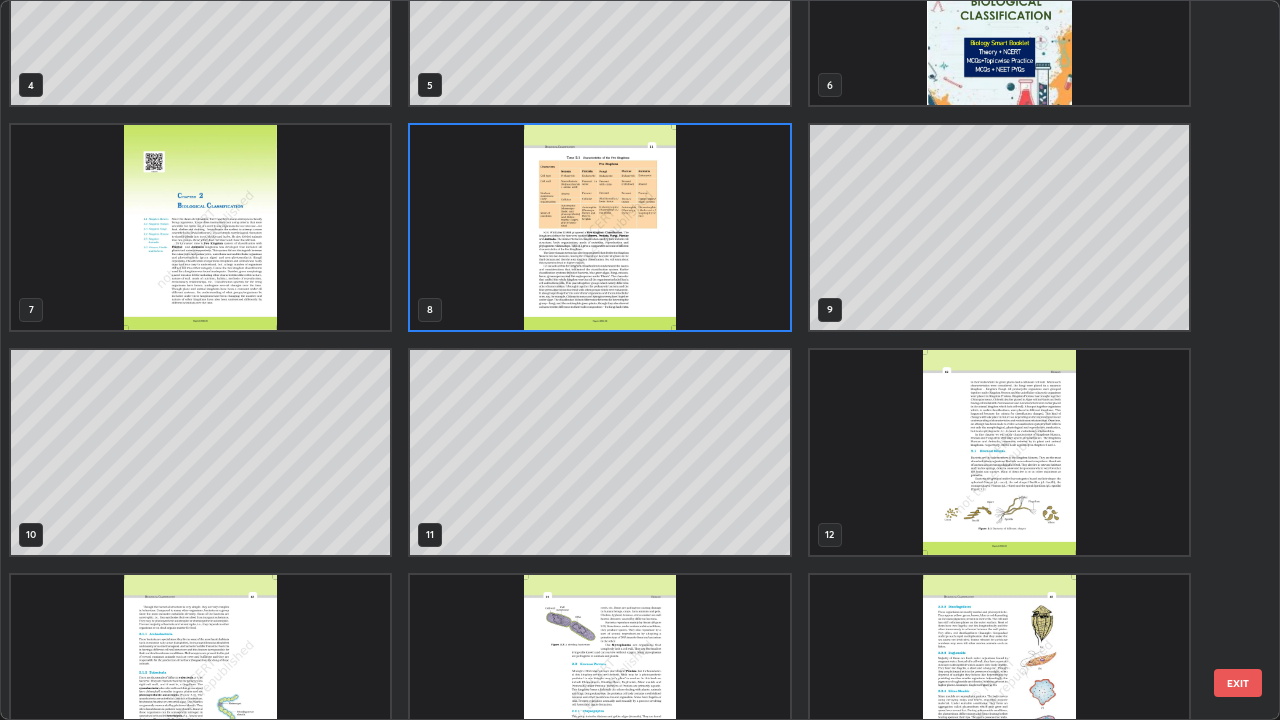 click at bounding box center [599, 227] 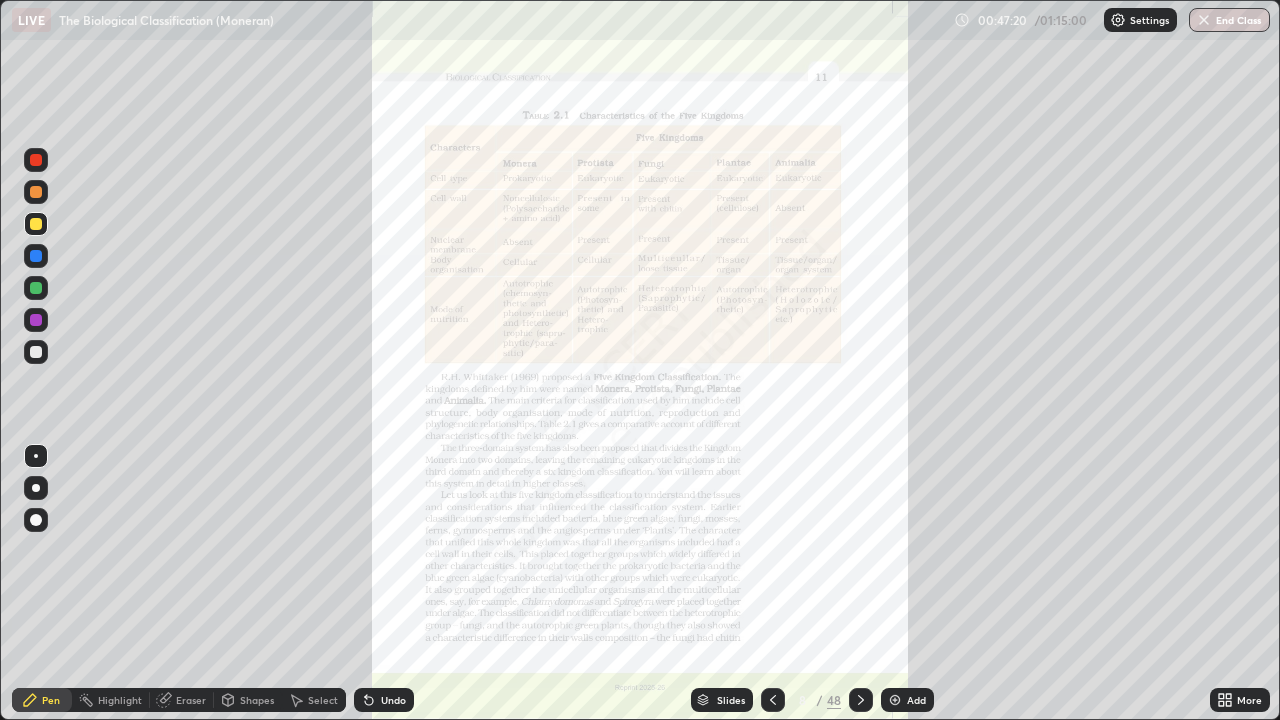 click 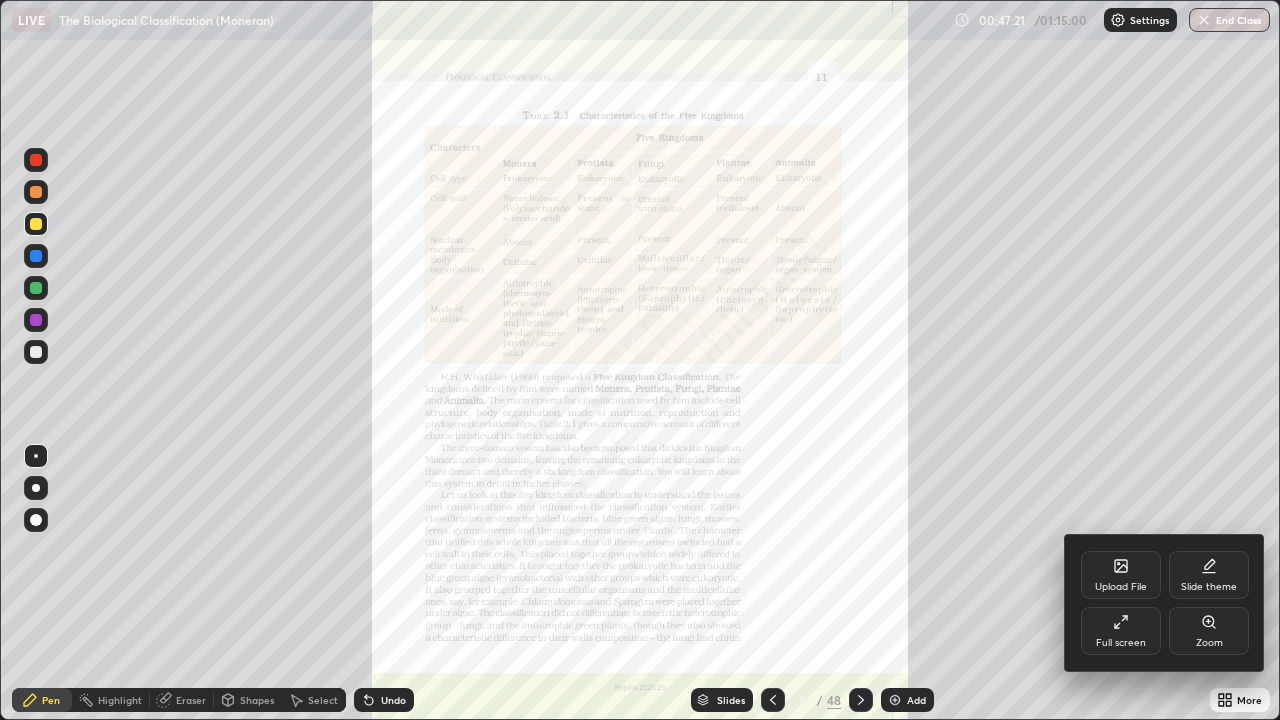 click 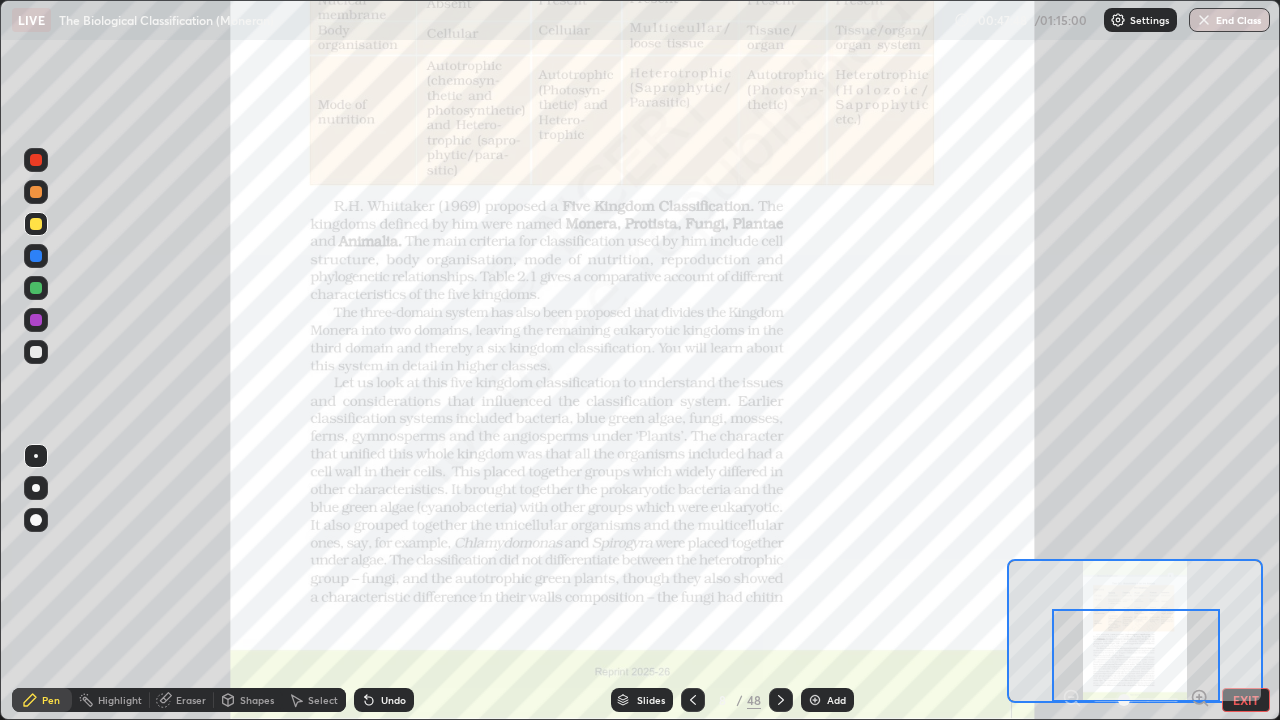 click at bounding box center [36, 224] 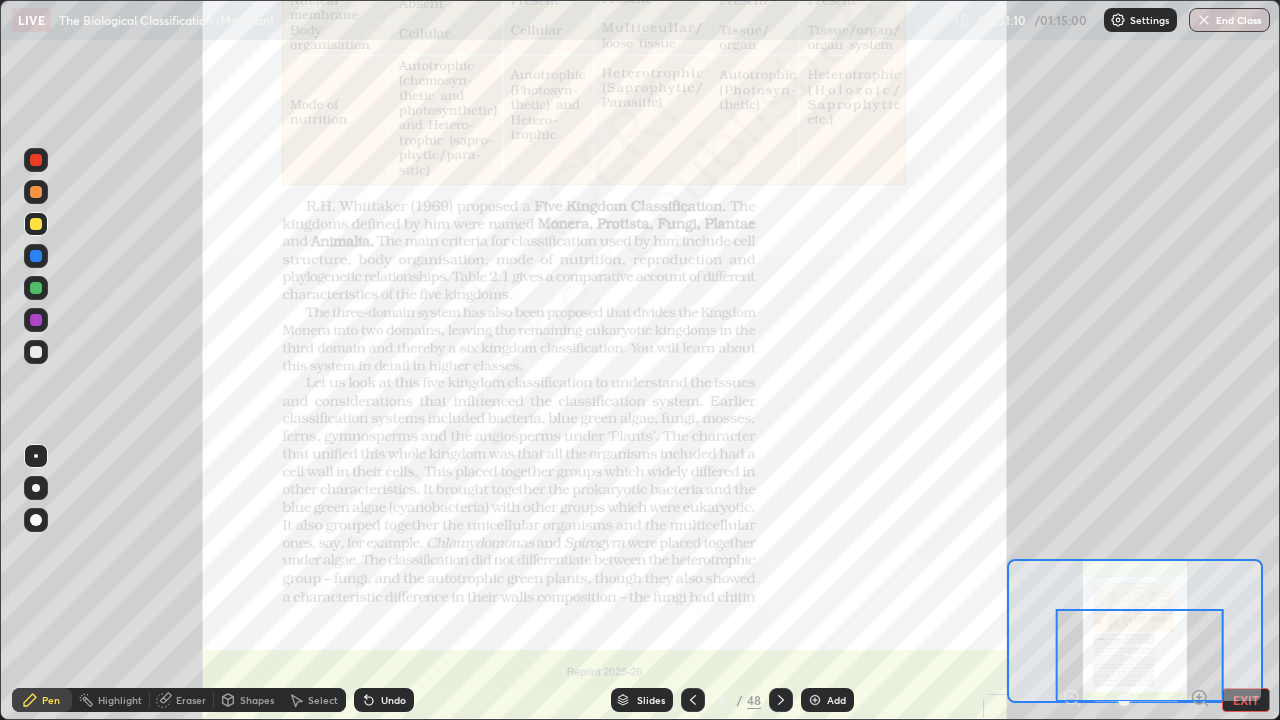 click on "Slides" at bounding box center (651, 700) 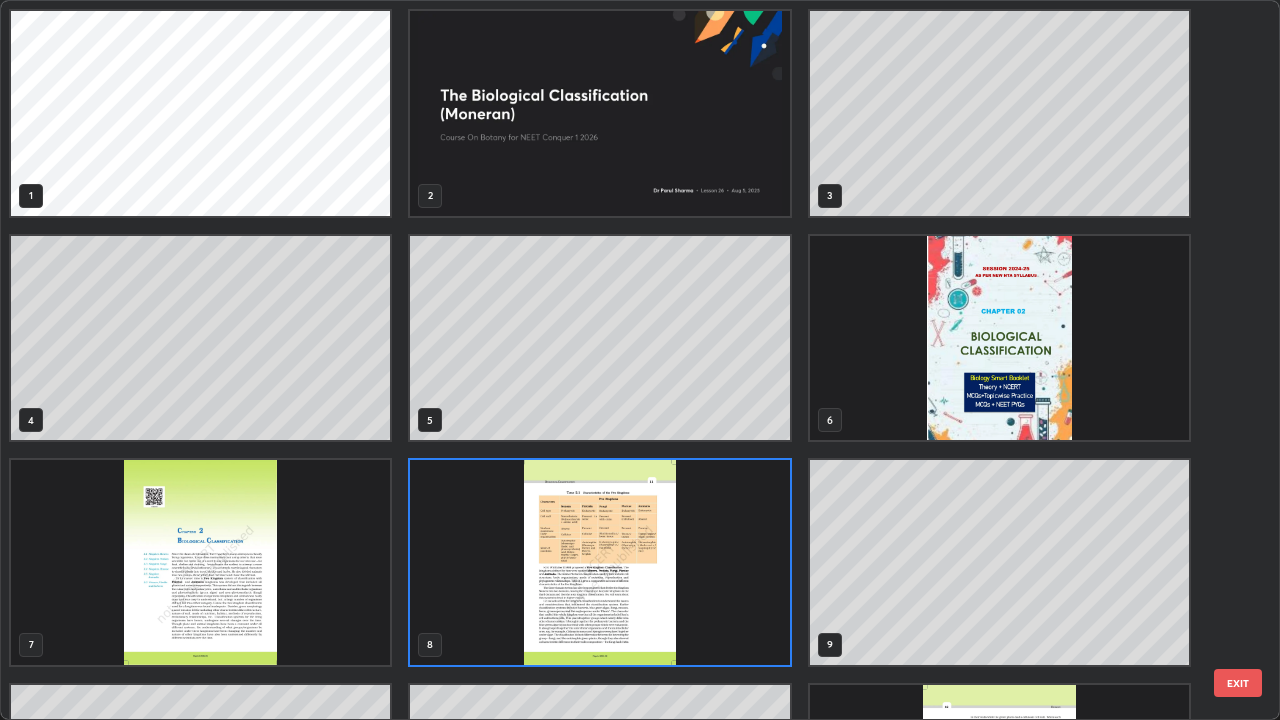 scroll, scrollTop: 7, scrollLeft: 11, axis: both 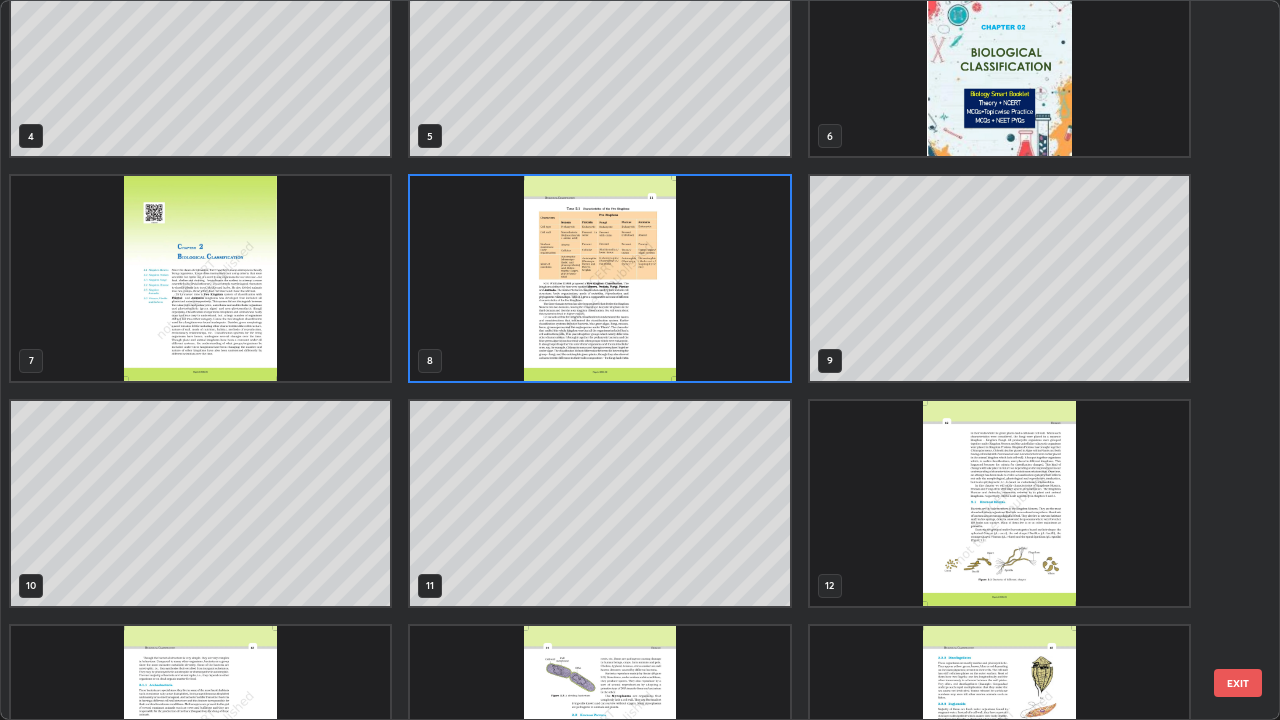 click at bounding box center [999, 503] 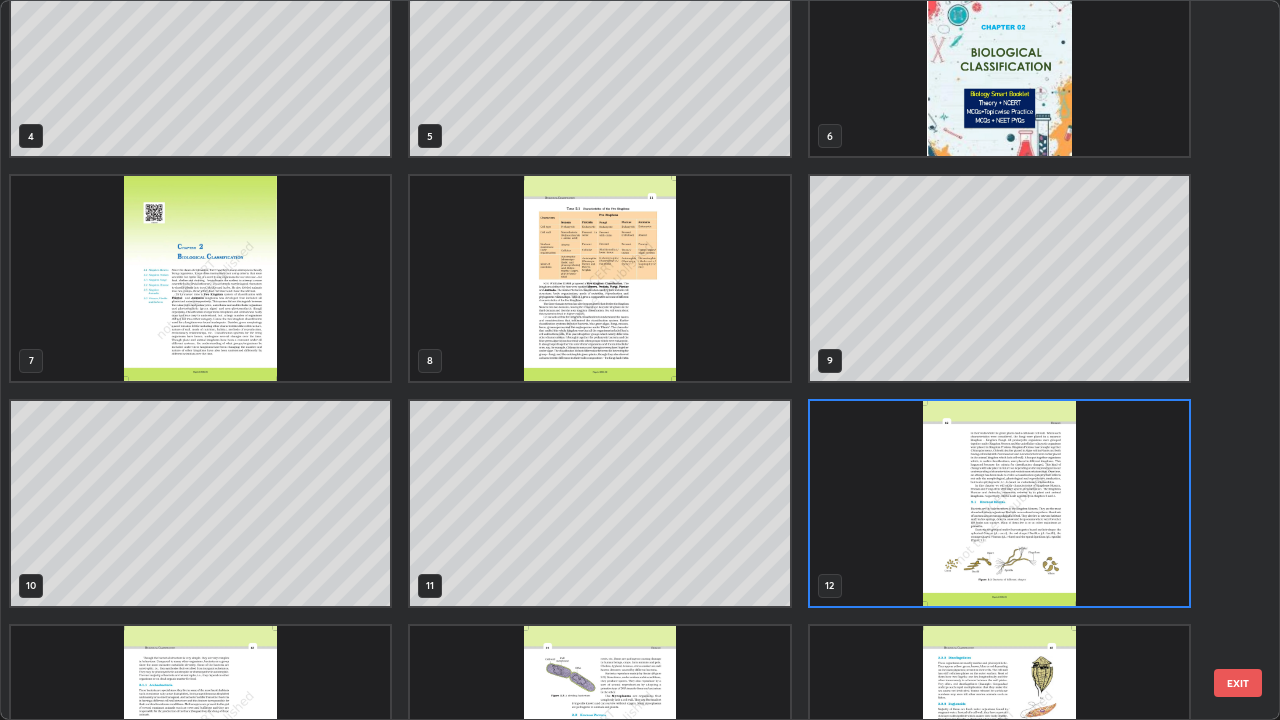 click at bounding box center [999, 503] 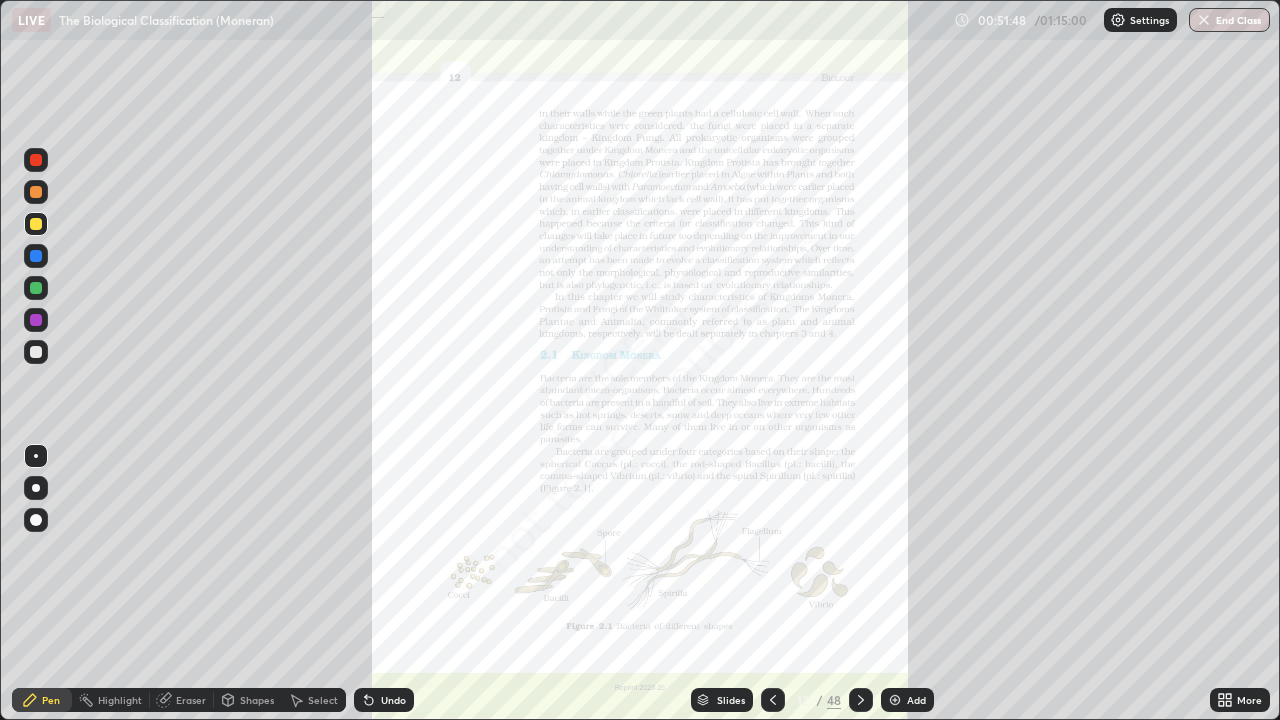 click 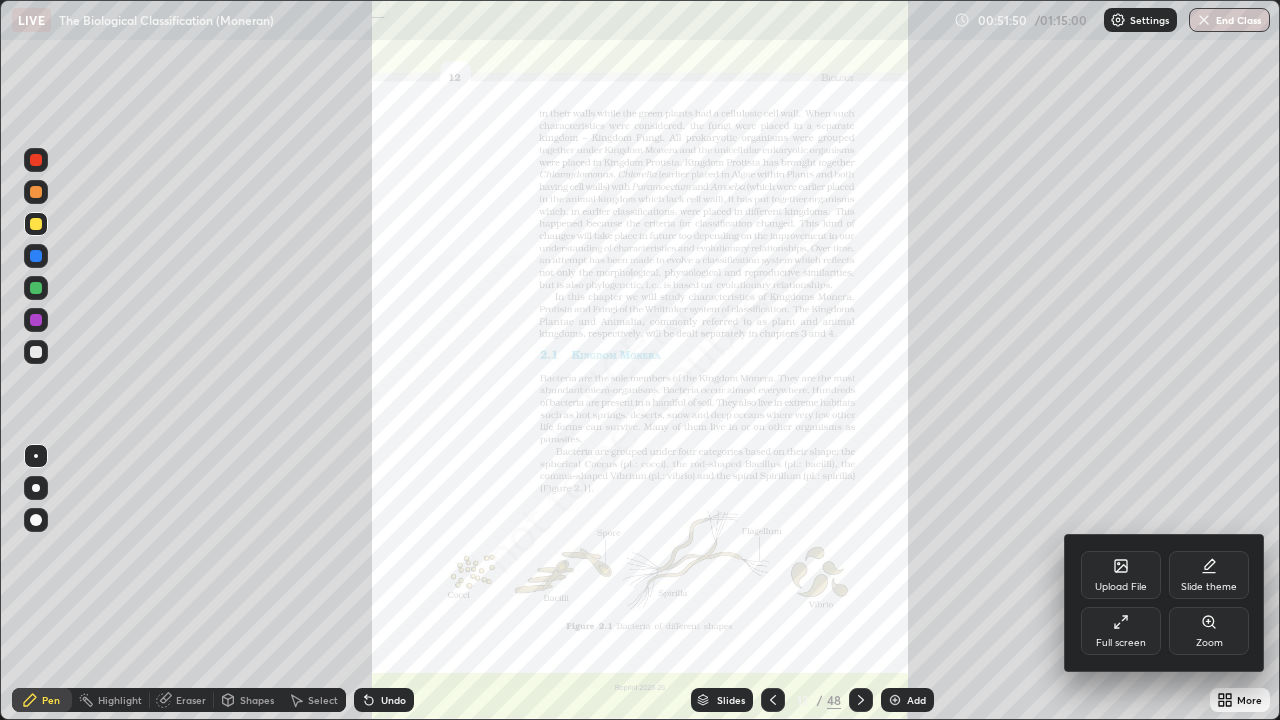 click on "Zoom" at bounding box center (1209, 631) 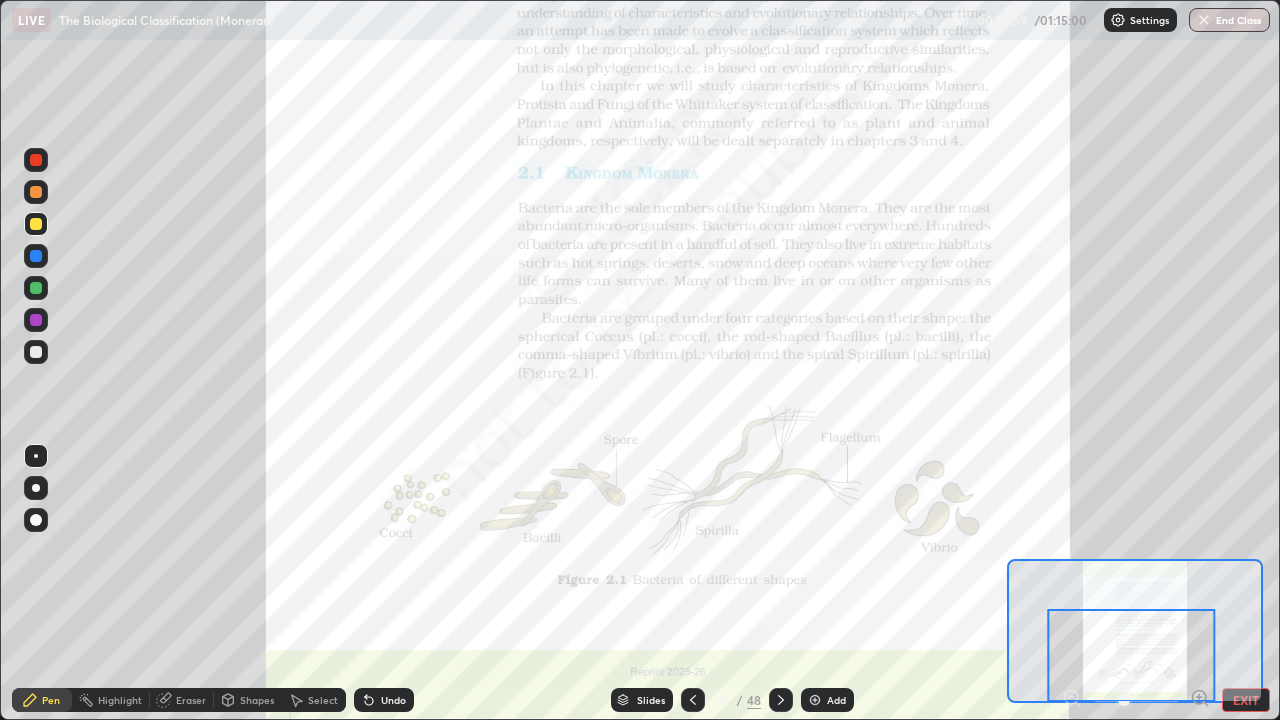 click at bounding box center [815, 700] 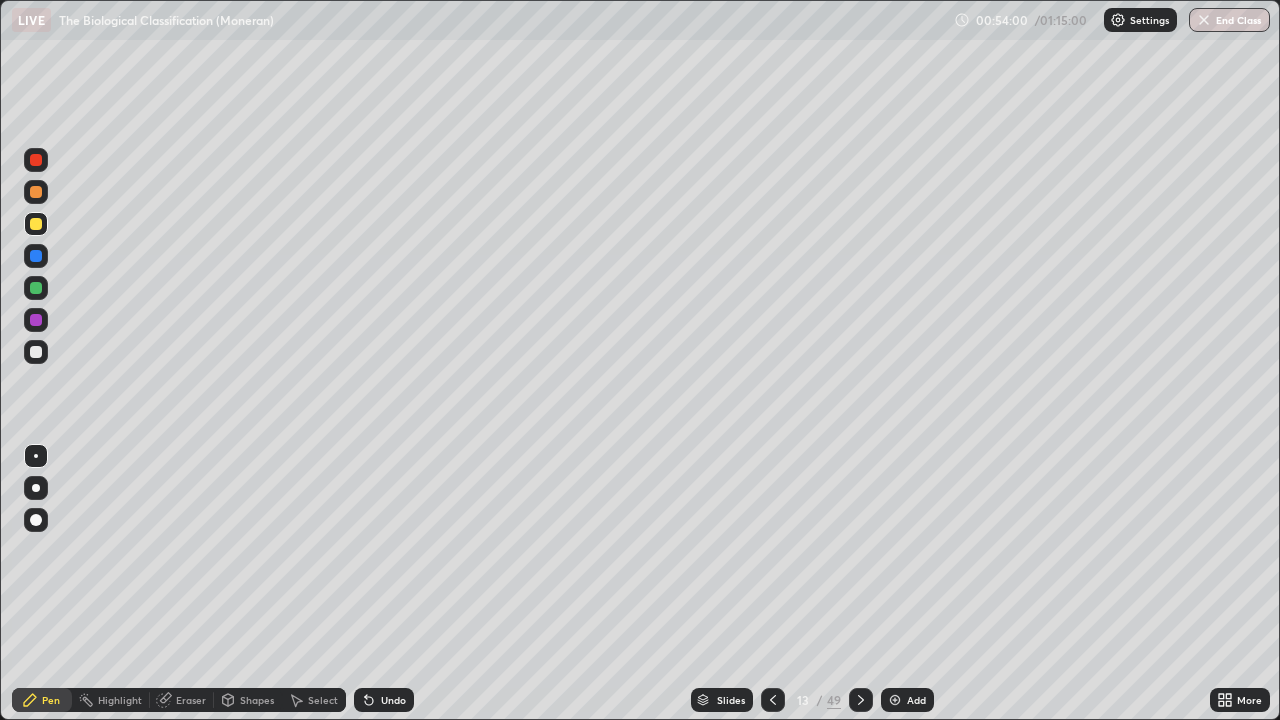 click 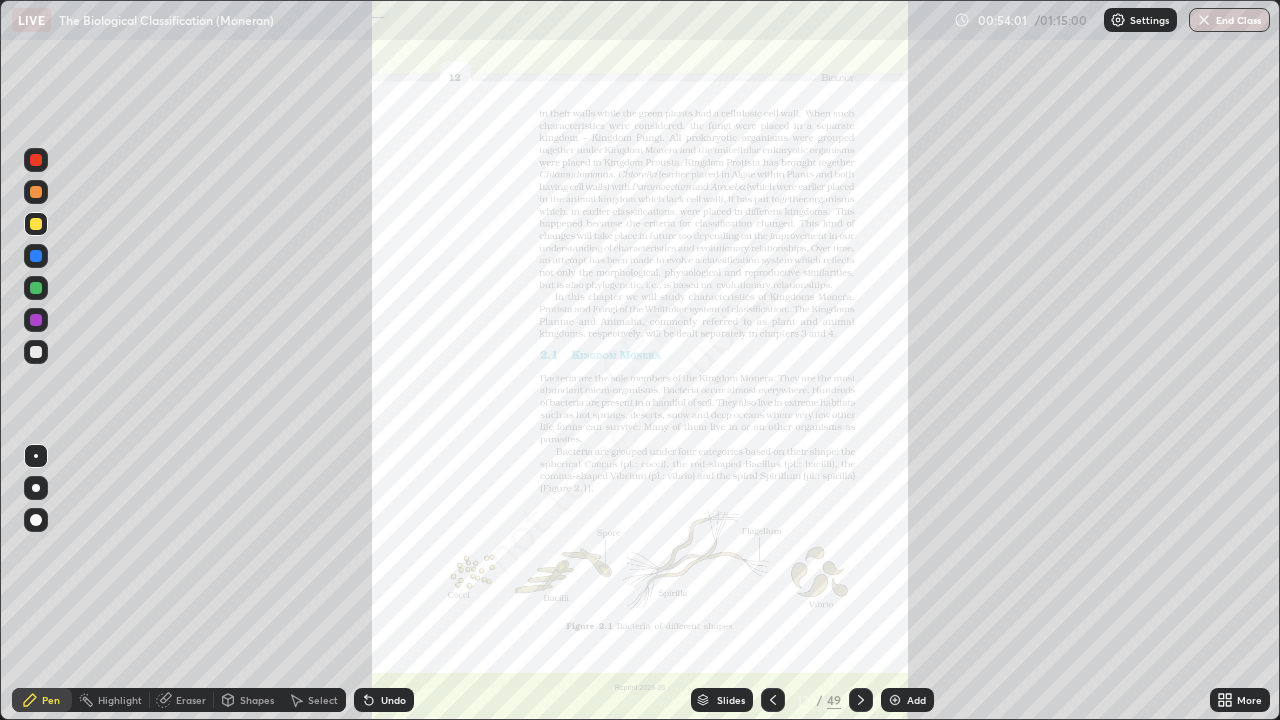 click on "Slides" at bounding box center (731, 700) 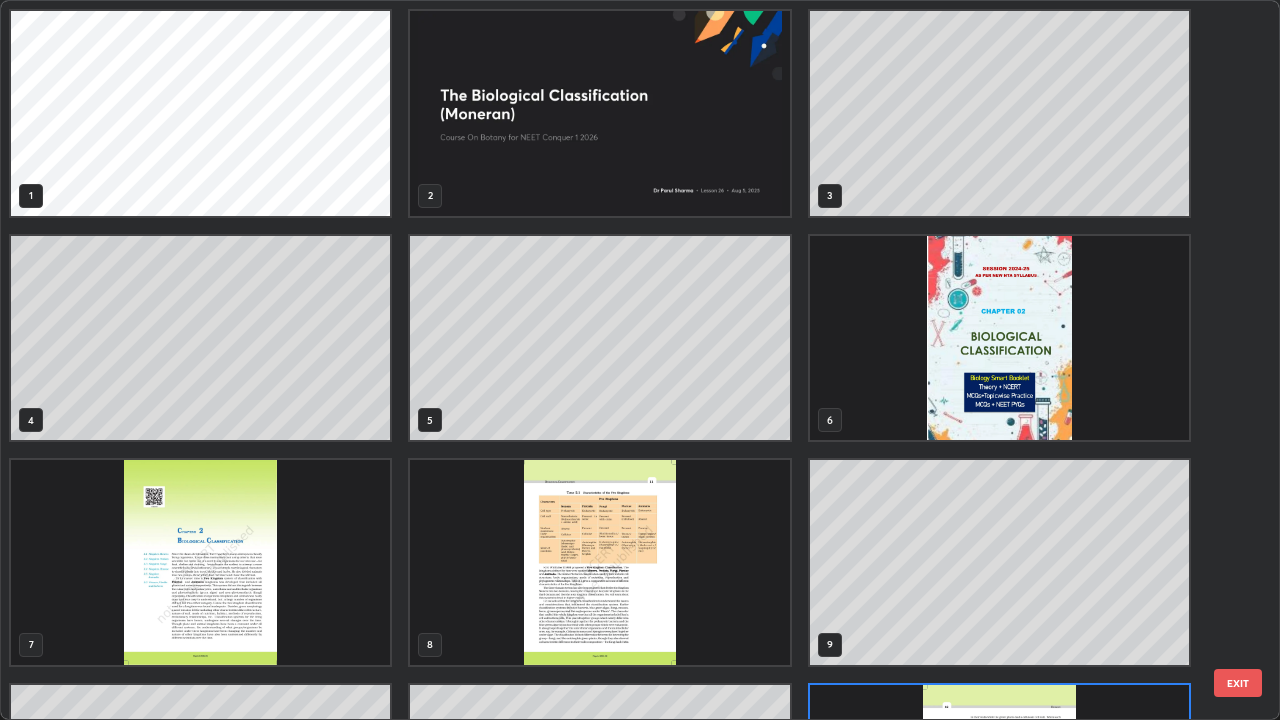 scroll, scrollTop: 180, scrollLeft: 0, axis: vertical 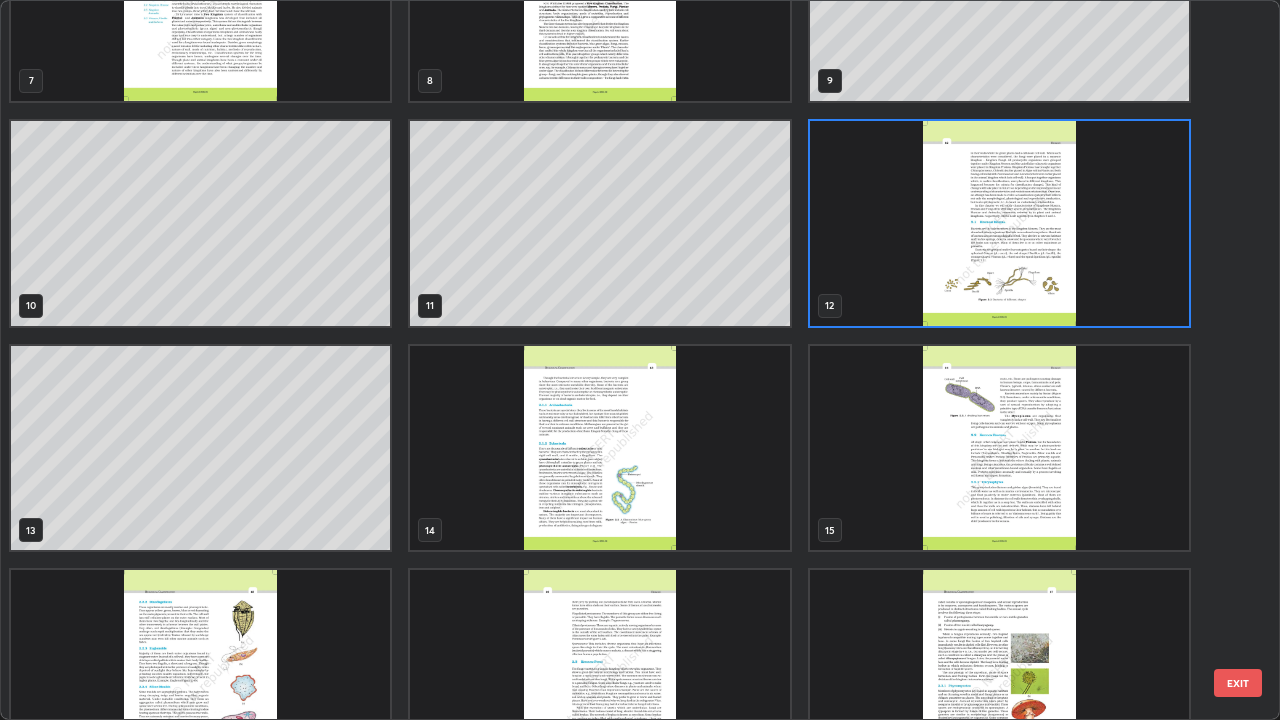 click at bounding box center [599, 448] 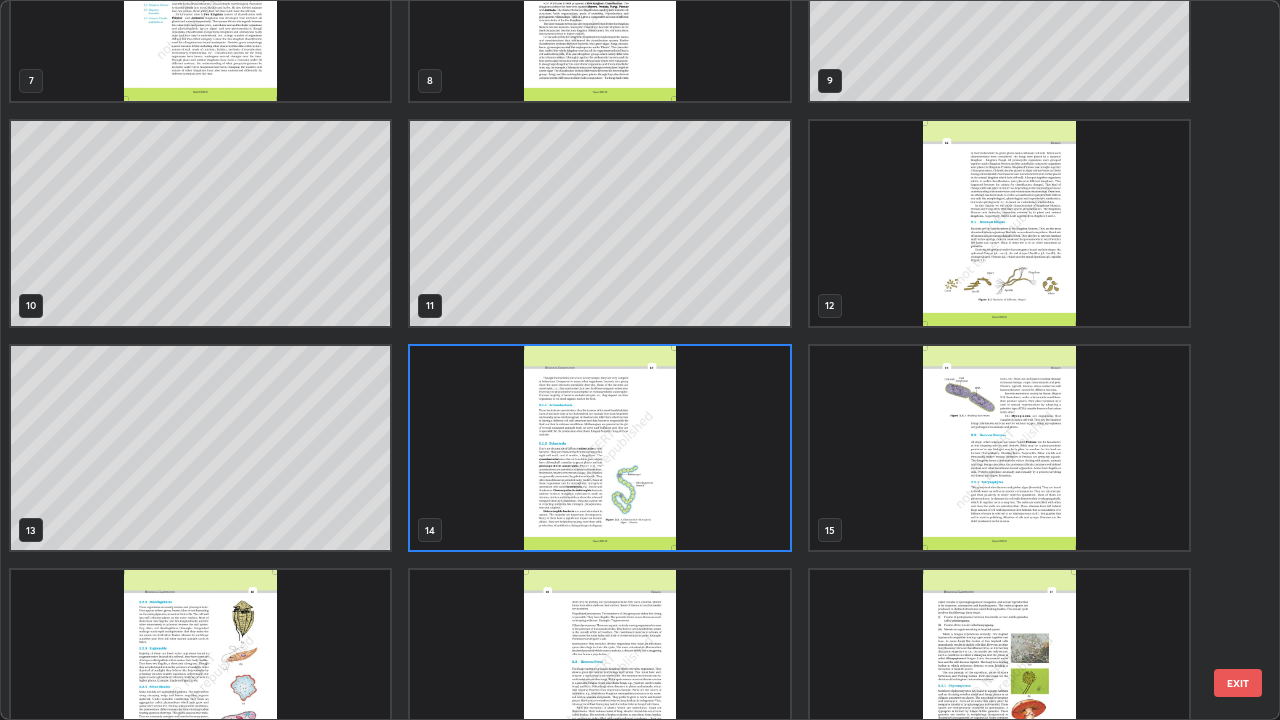 click at bounding box center [599, 448] 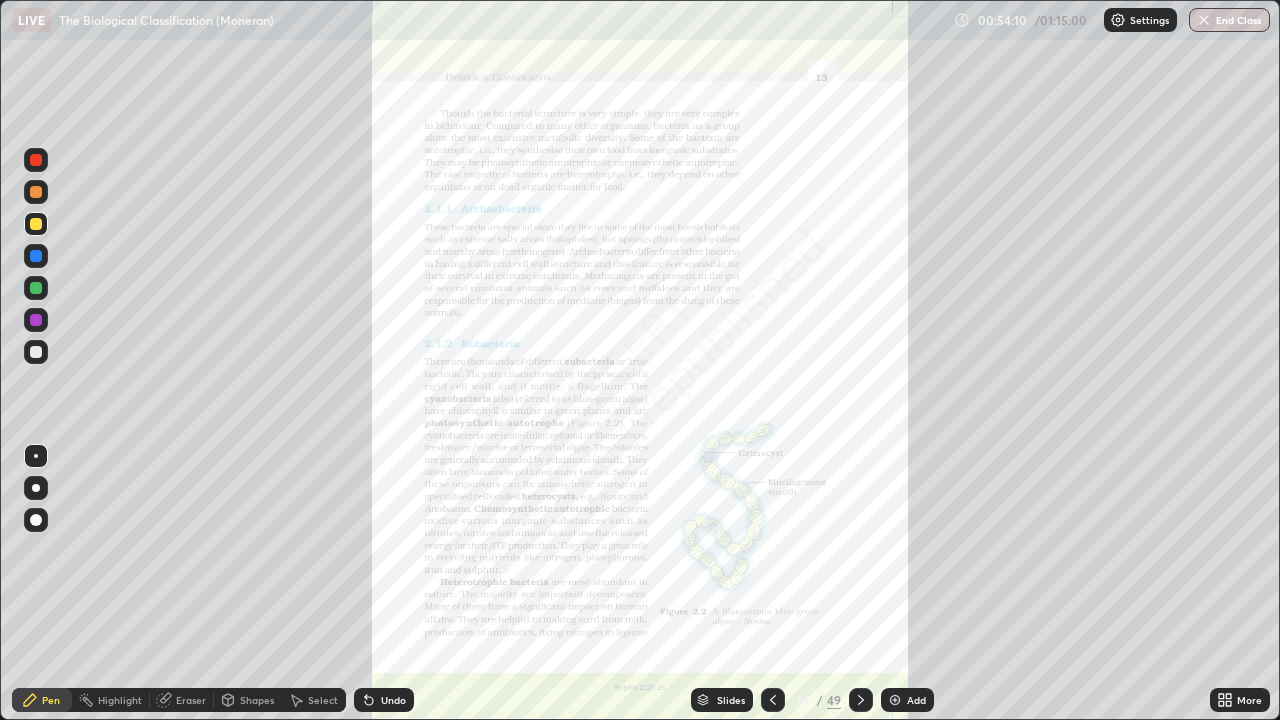 click 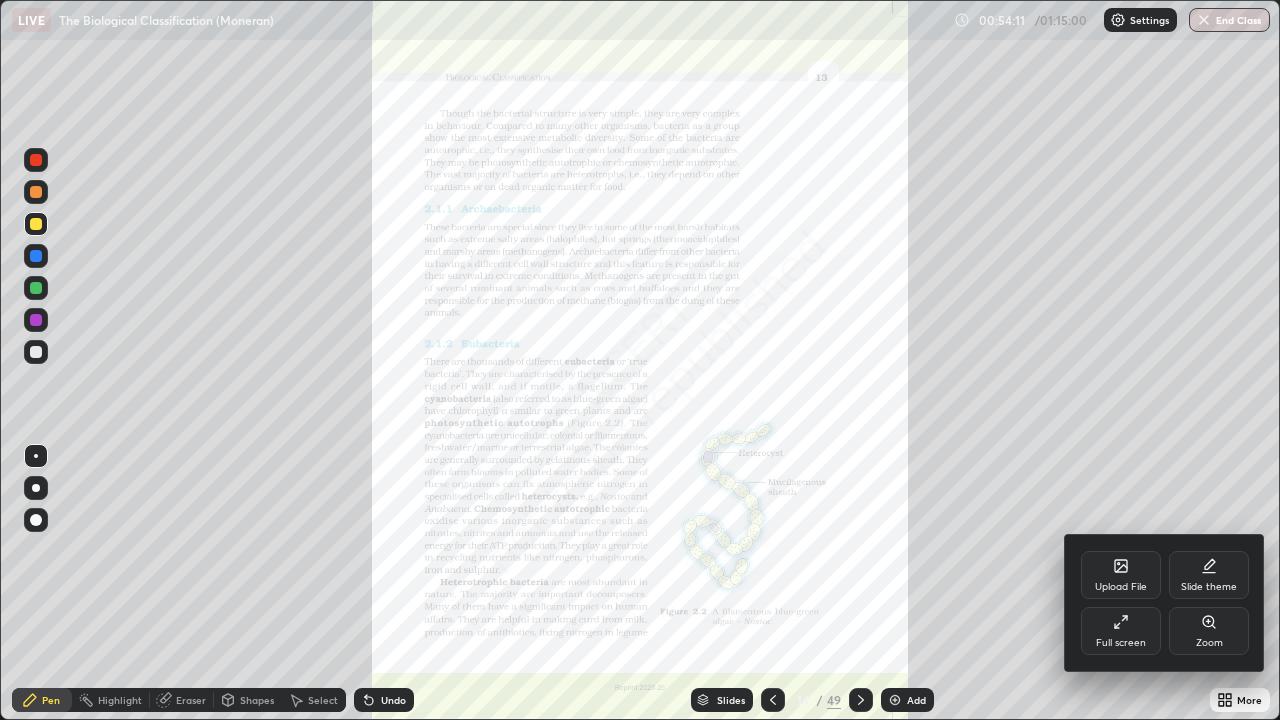 click on "Zoom" at bounding box center (1209, 631) 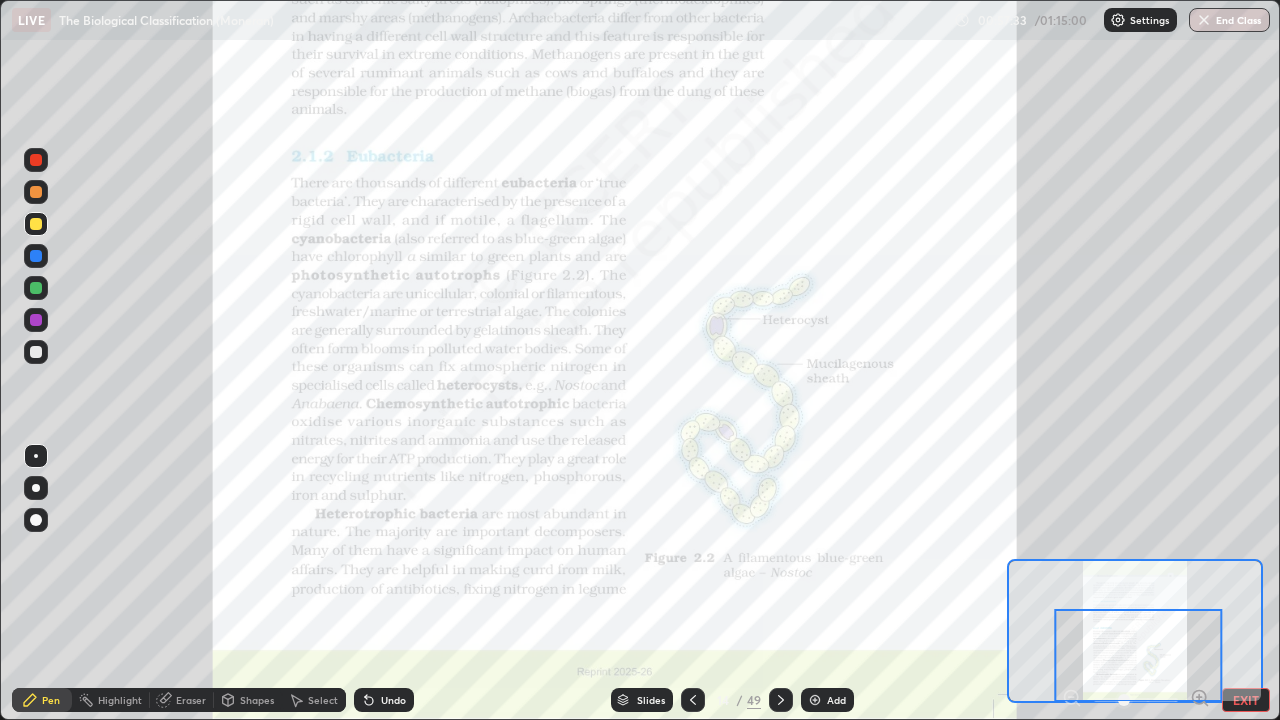 click on "Slides" at bounding box center (651, 700) 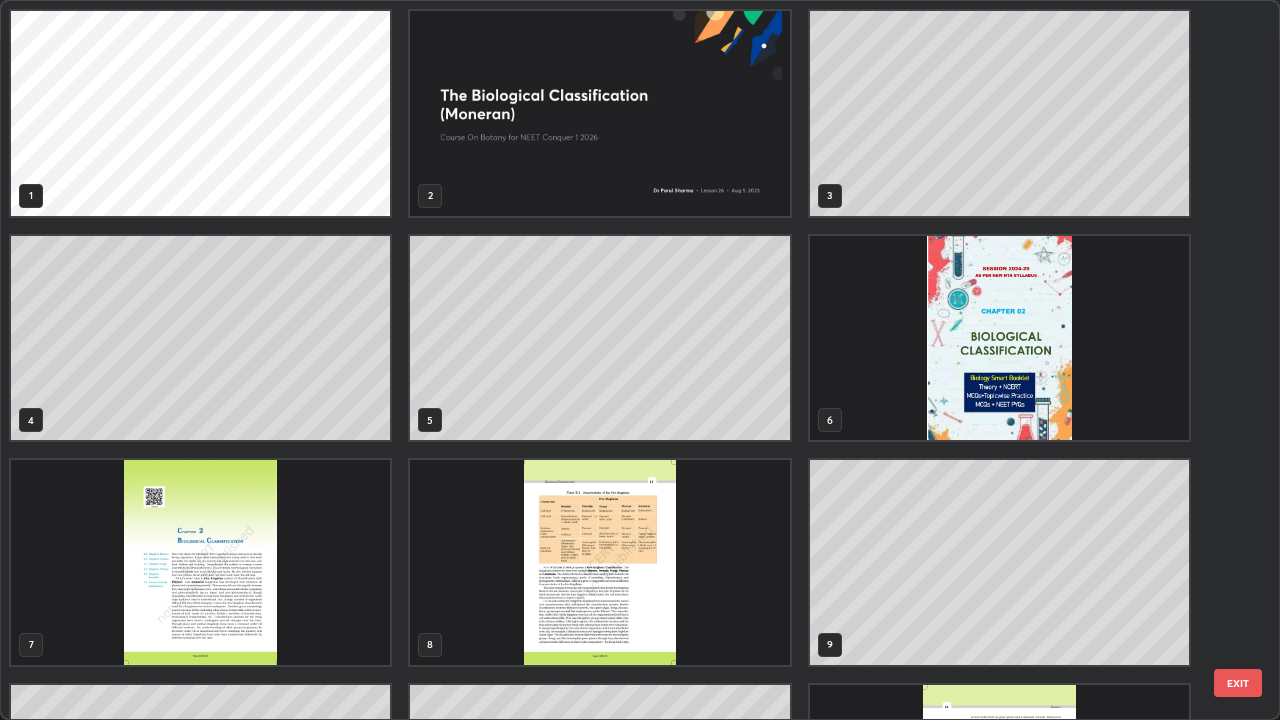 scroll, scrollTop: 405, scrollLeft: 0, axis: vertical 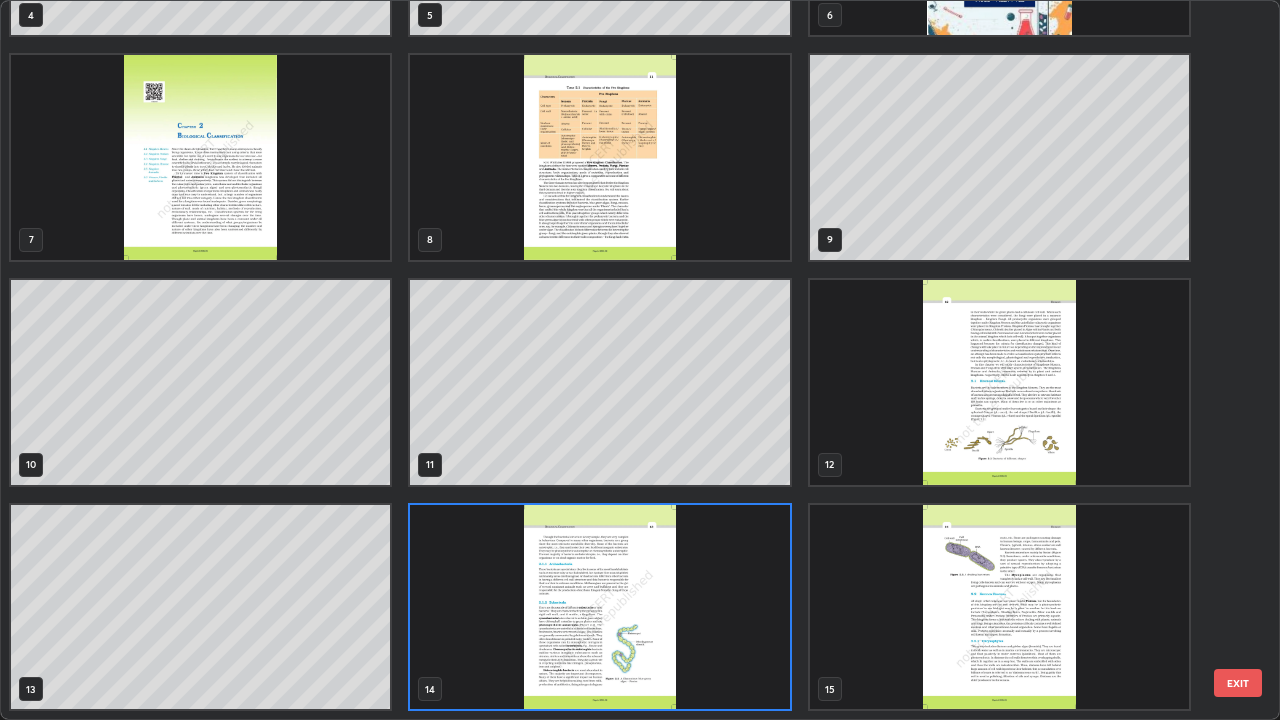 click at bounding box center [999, 607] 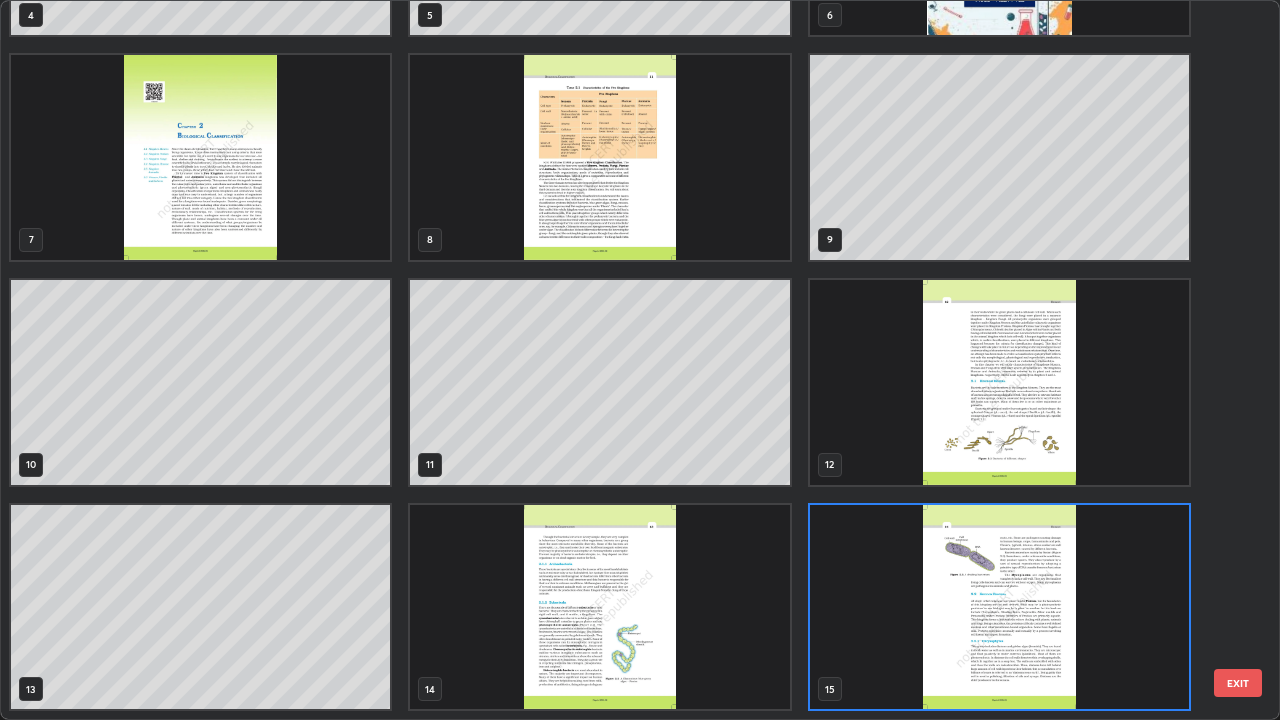 click at bounding box center [999, 607] 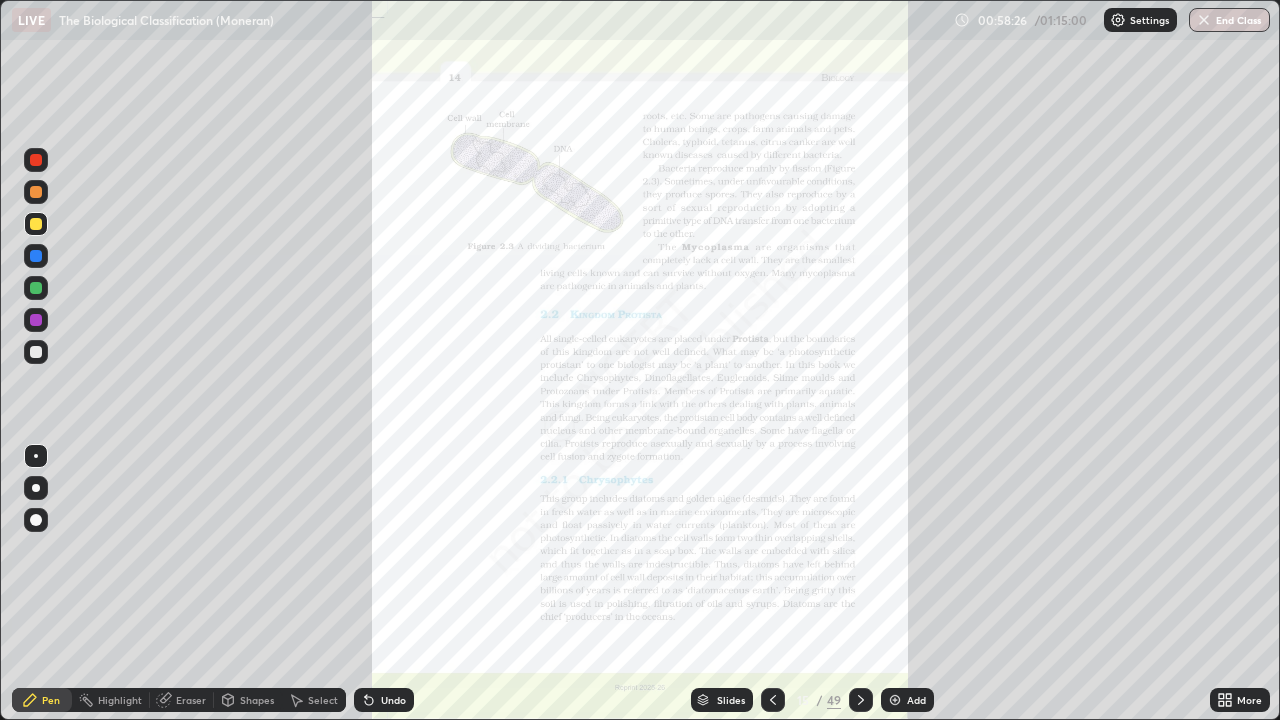 click on "Slides" at bounding box center (731, 700) 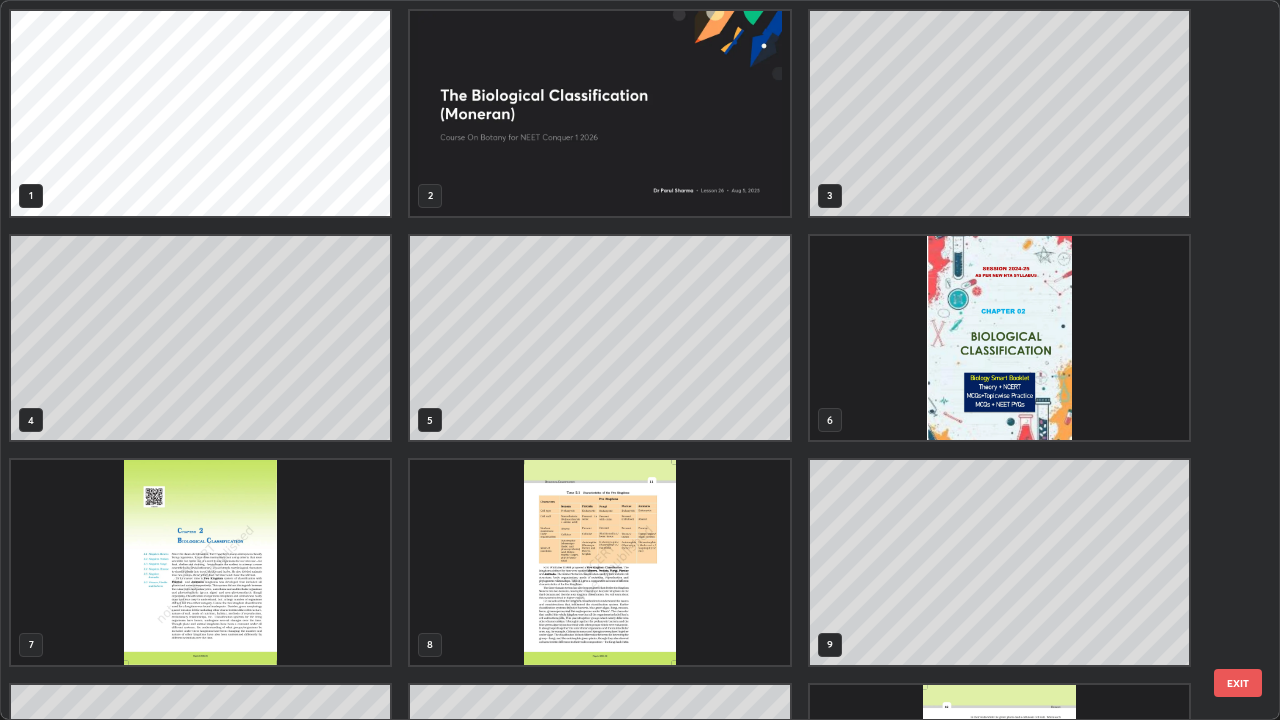 scroll, scrollTop: 405, scrollLeft: 0, axis: vertical 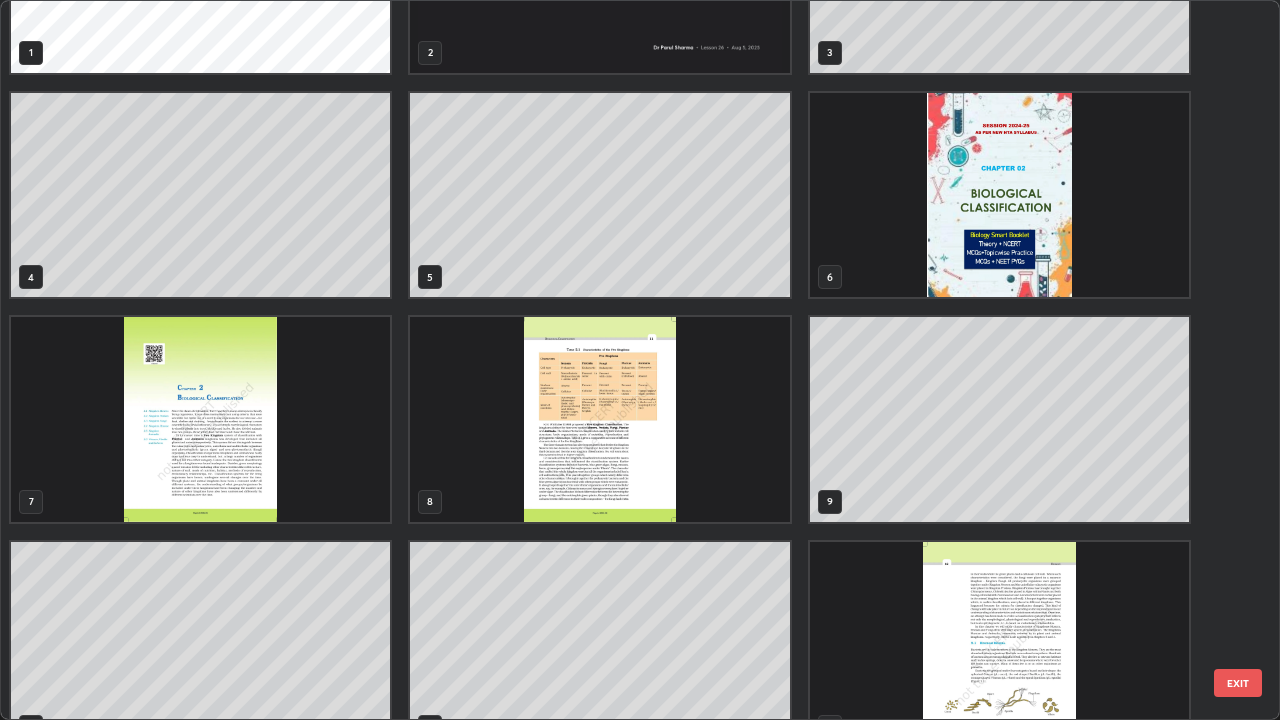 click on "EXIT" at bounding box center [1238, 683] 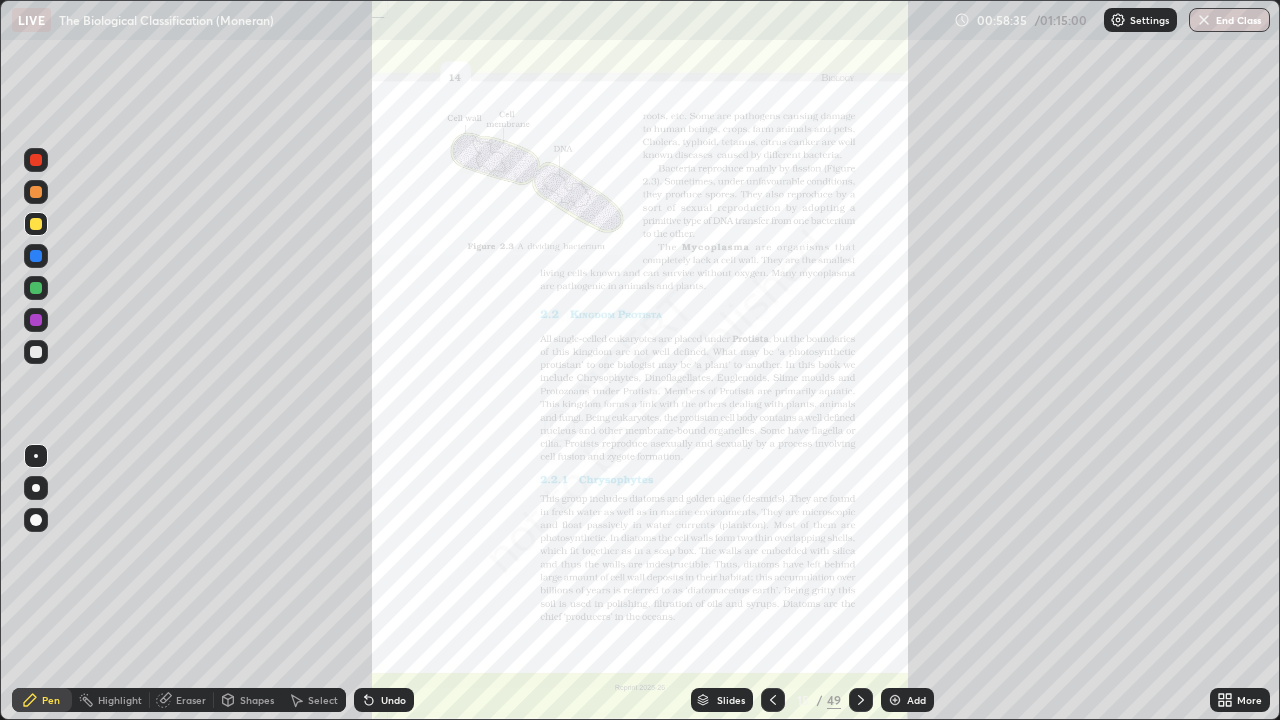 click 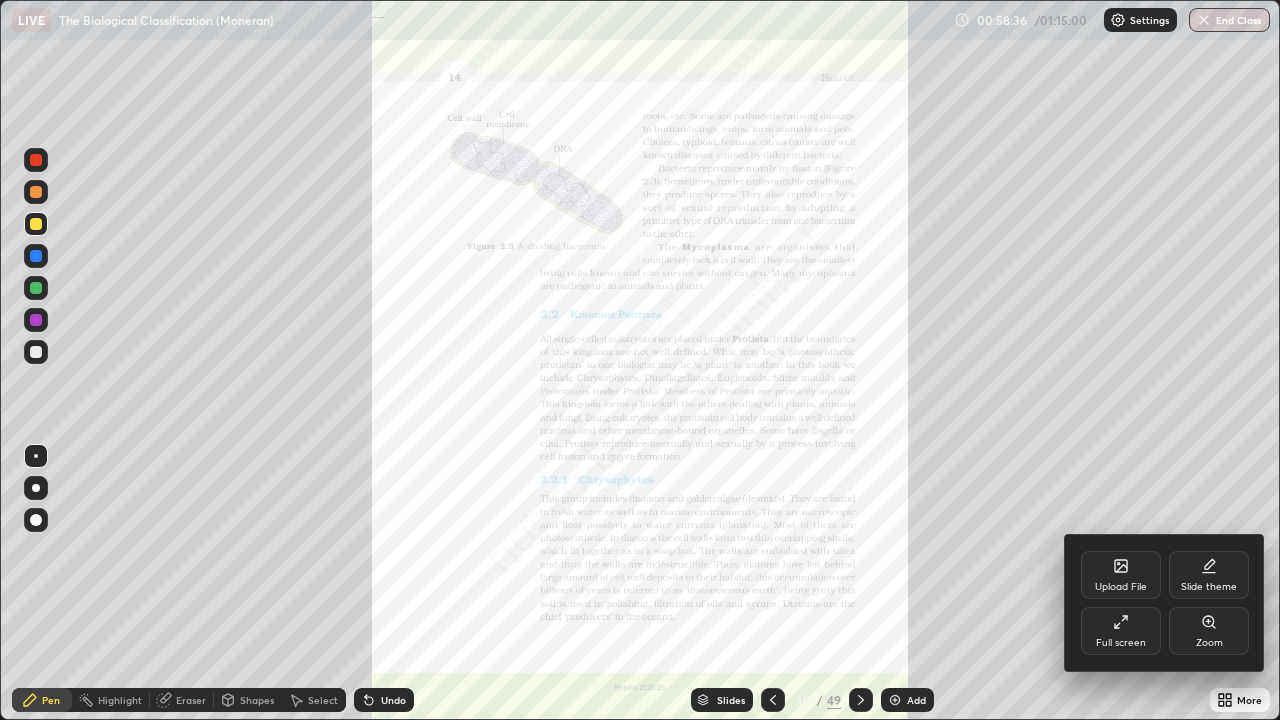 click on "Upload File" at bounding box center [1121, 575] 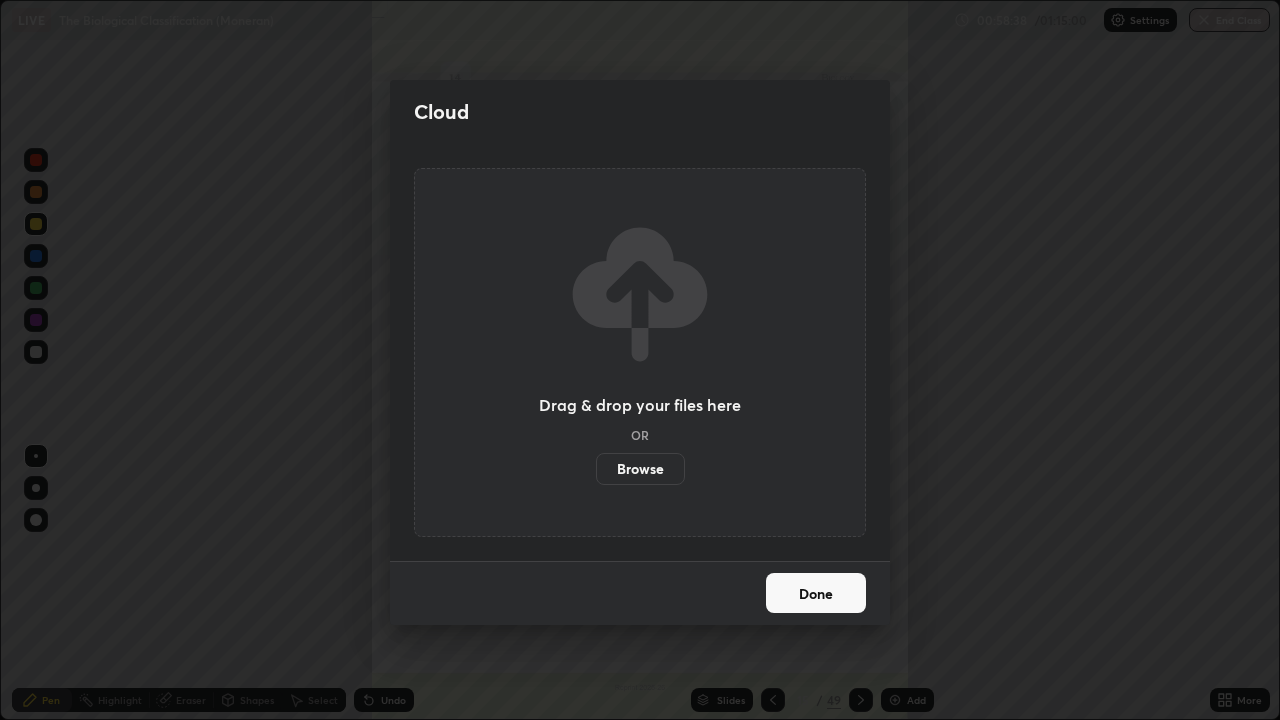 click on "Browse" at bounding box center (640, 469) 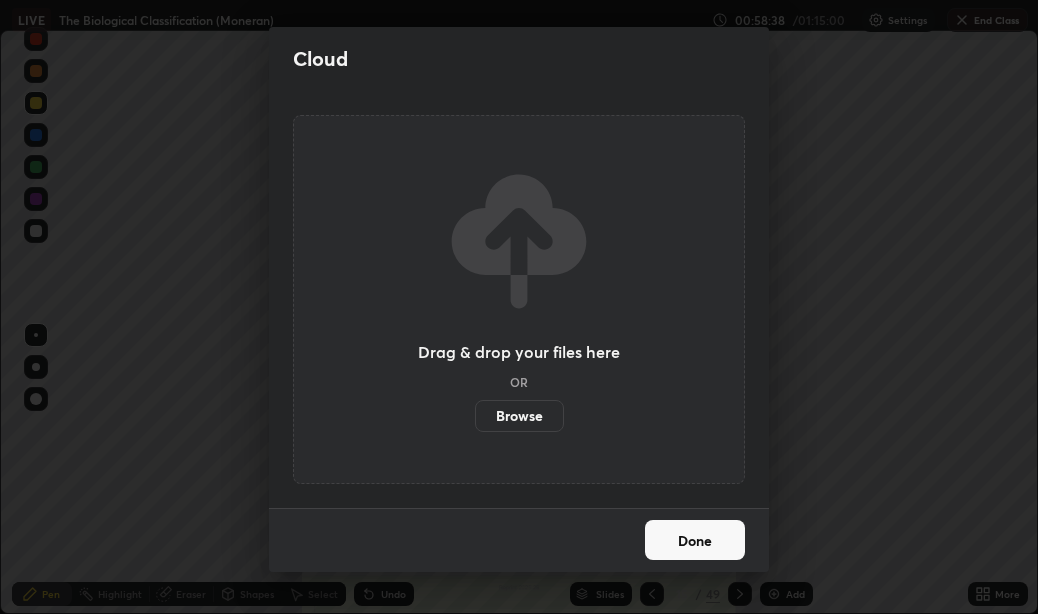 scroll, scrollTop: 614, scrollLeft: 1038, axis: both 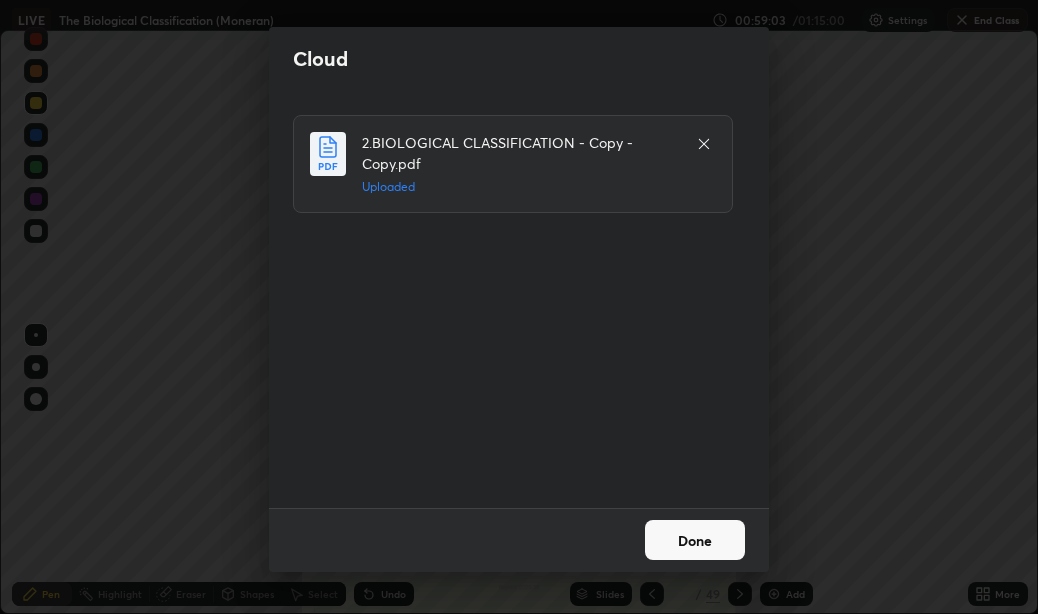 click on "Done" at bounding box center [695, 540] 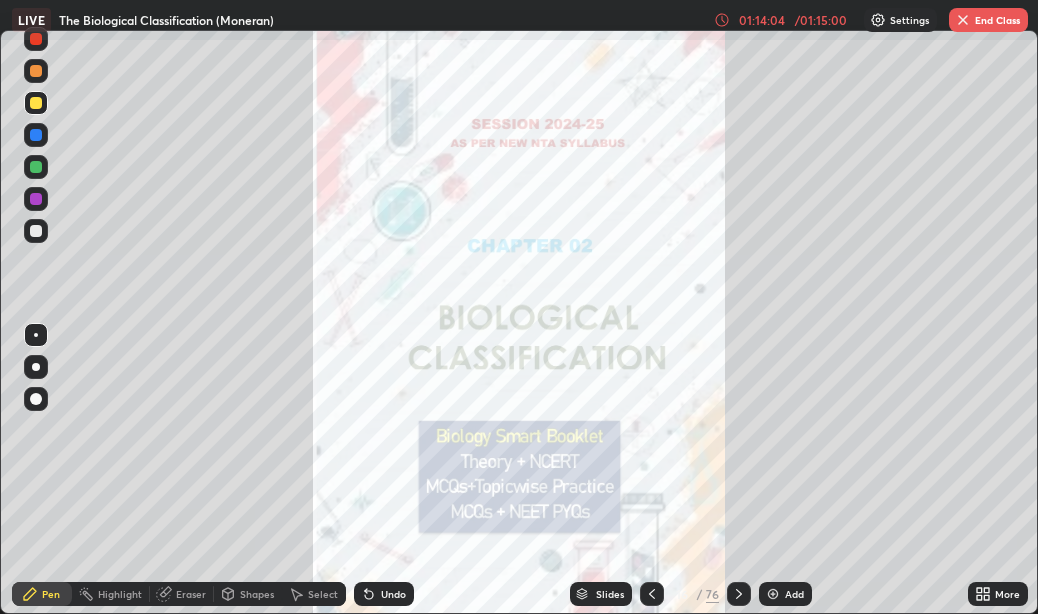click at bounding box center (963, 20) 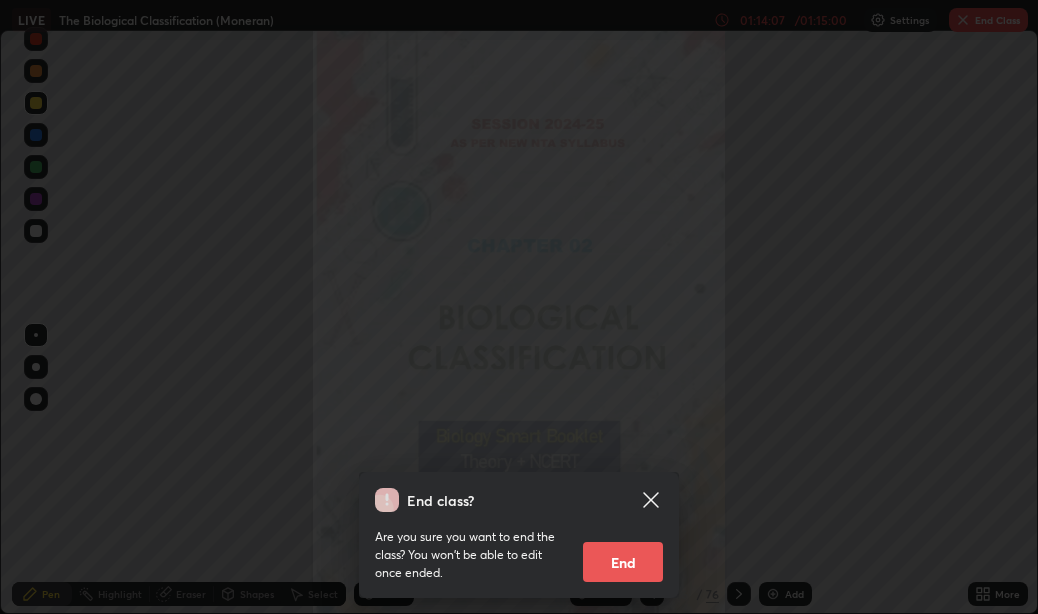 click on "End" at bounding box center [623, 562] 